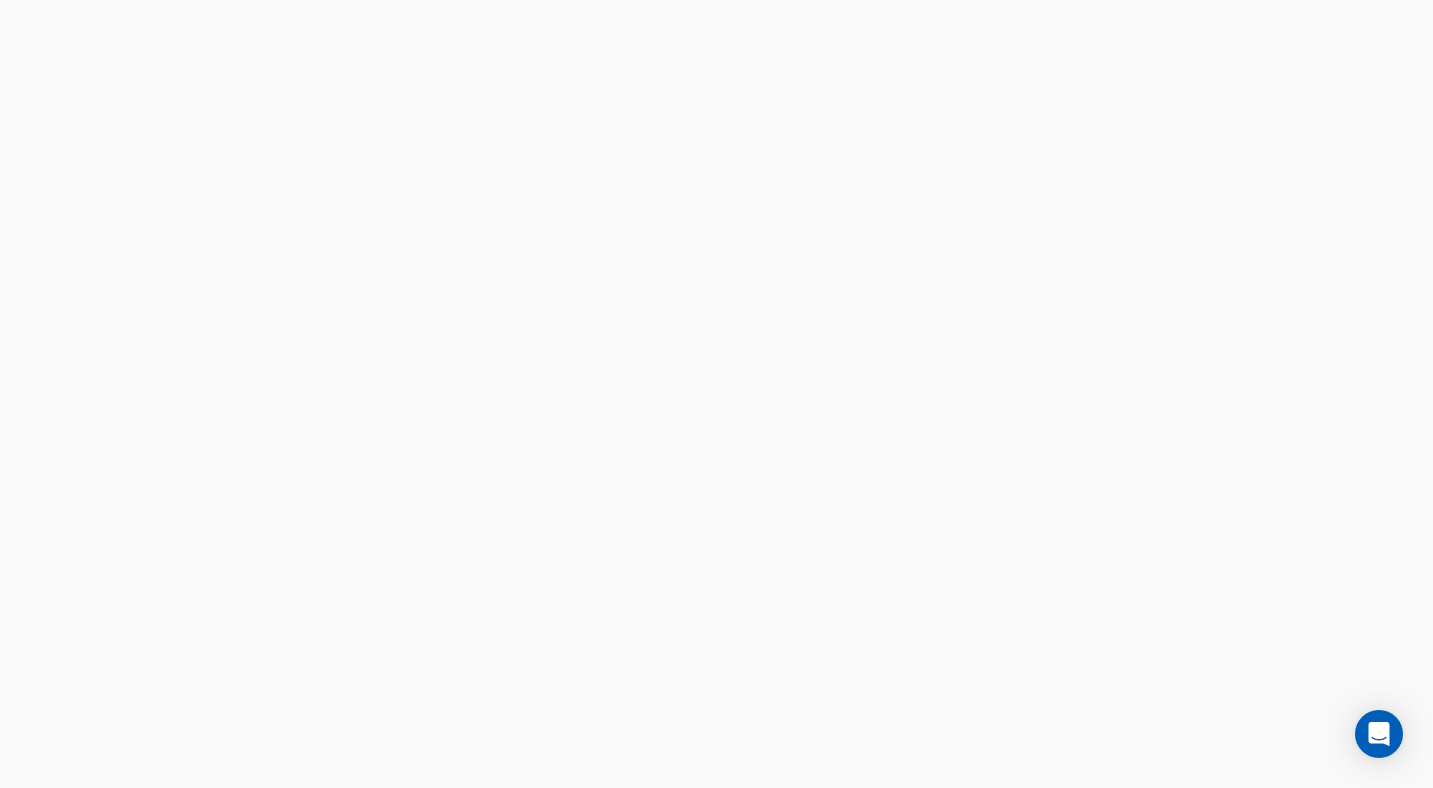 scroll, scrollTop: 0, scrollLeft: 0, axis: both 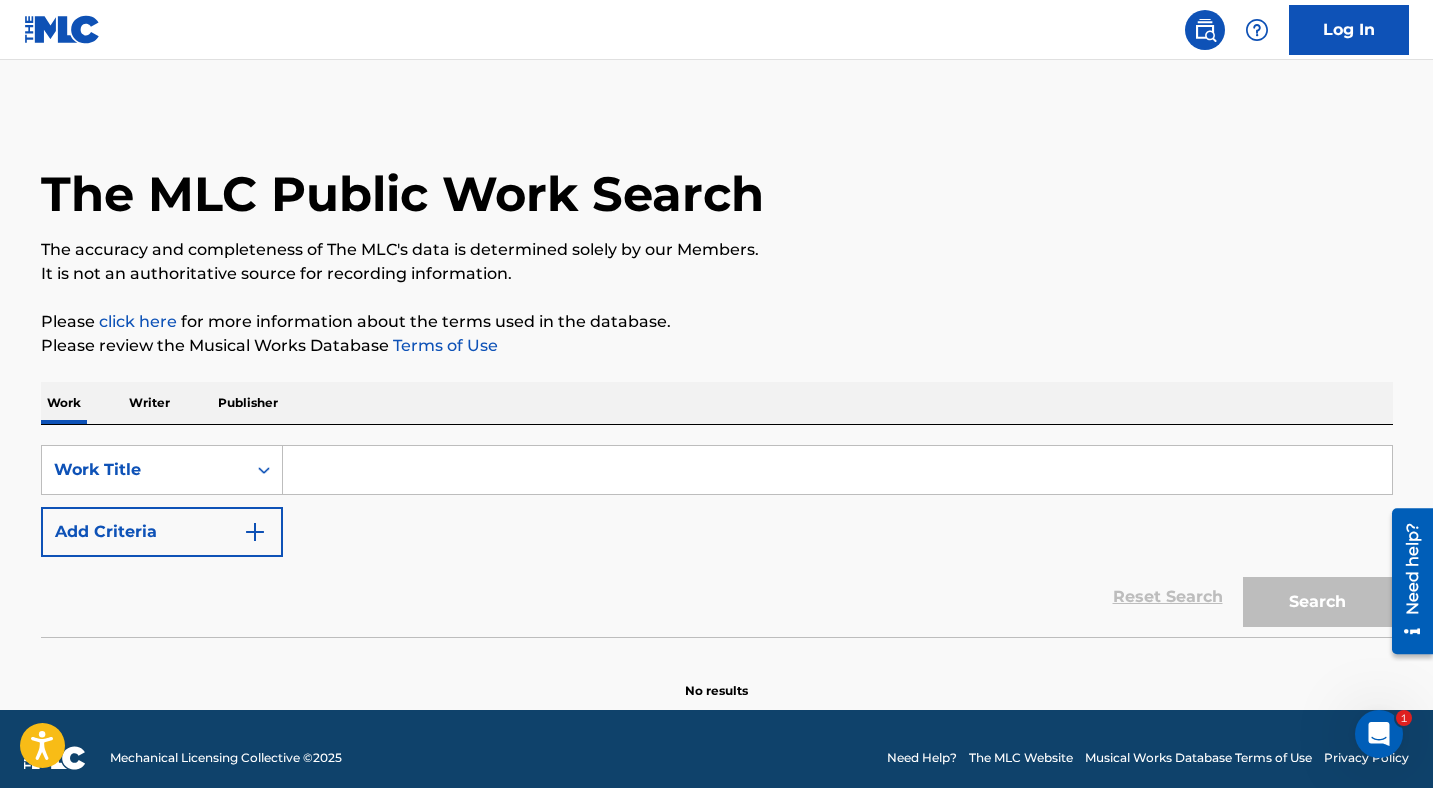 click at bounding box center (837, 470) 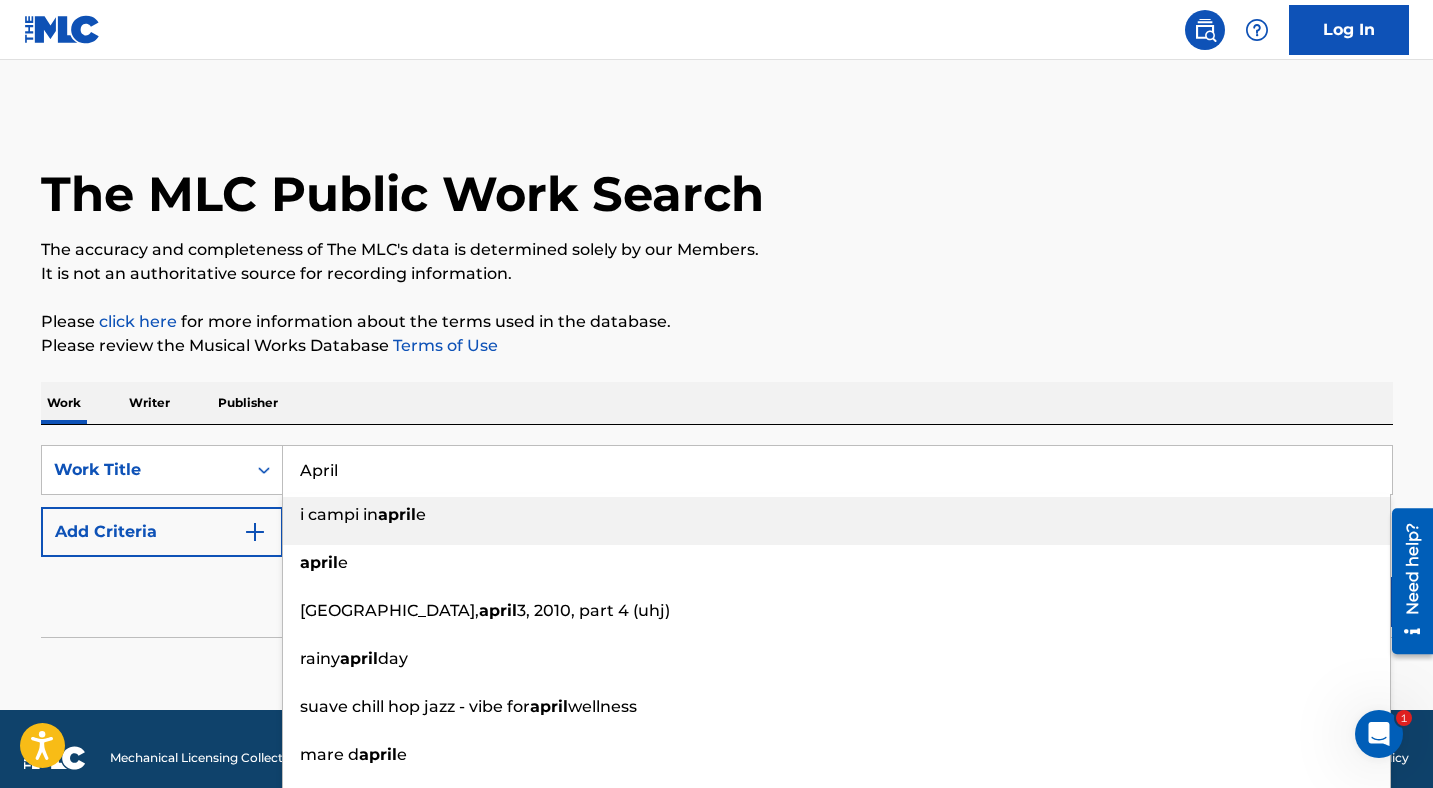 type on "April" 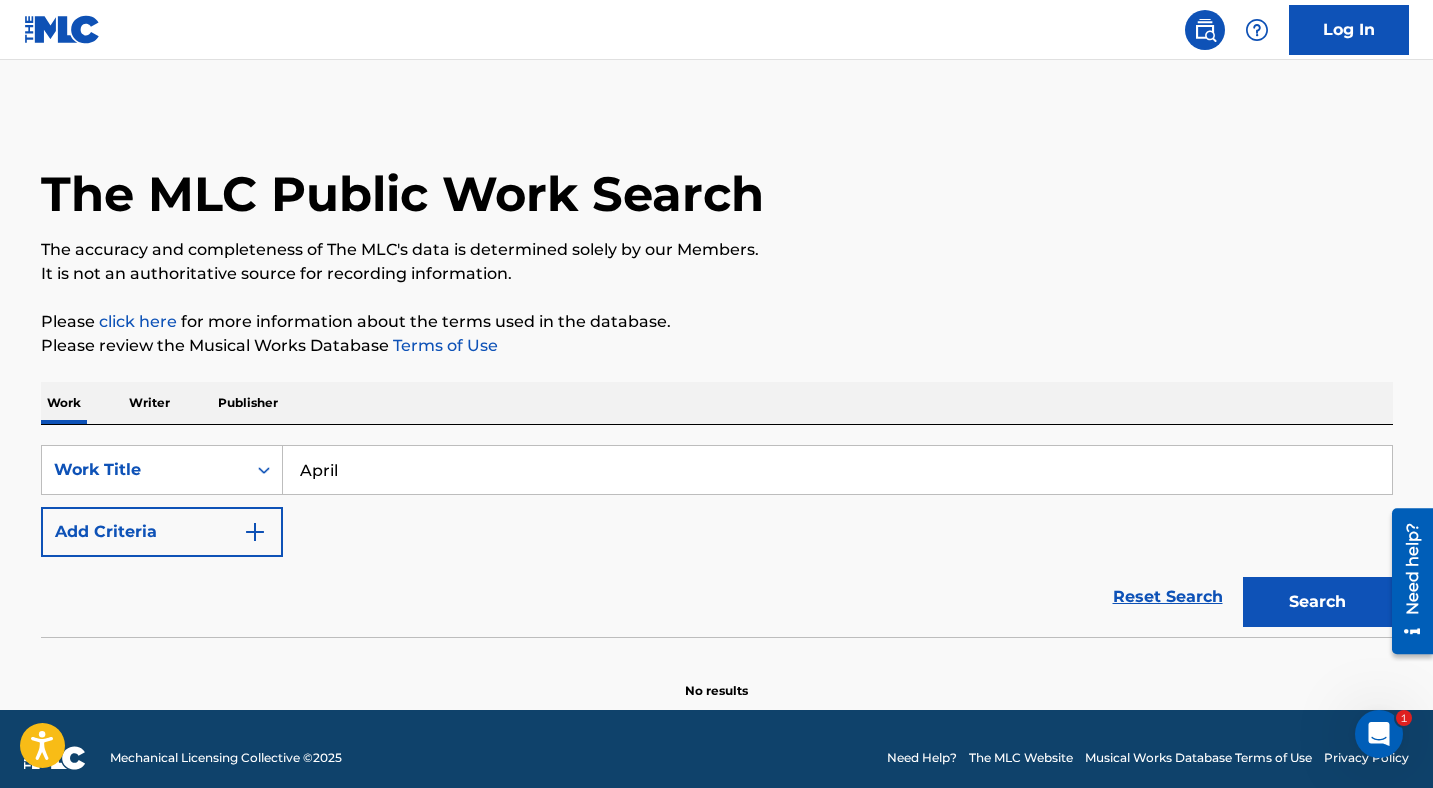 click on "Add Criteria" at bounding box center [162, 532] 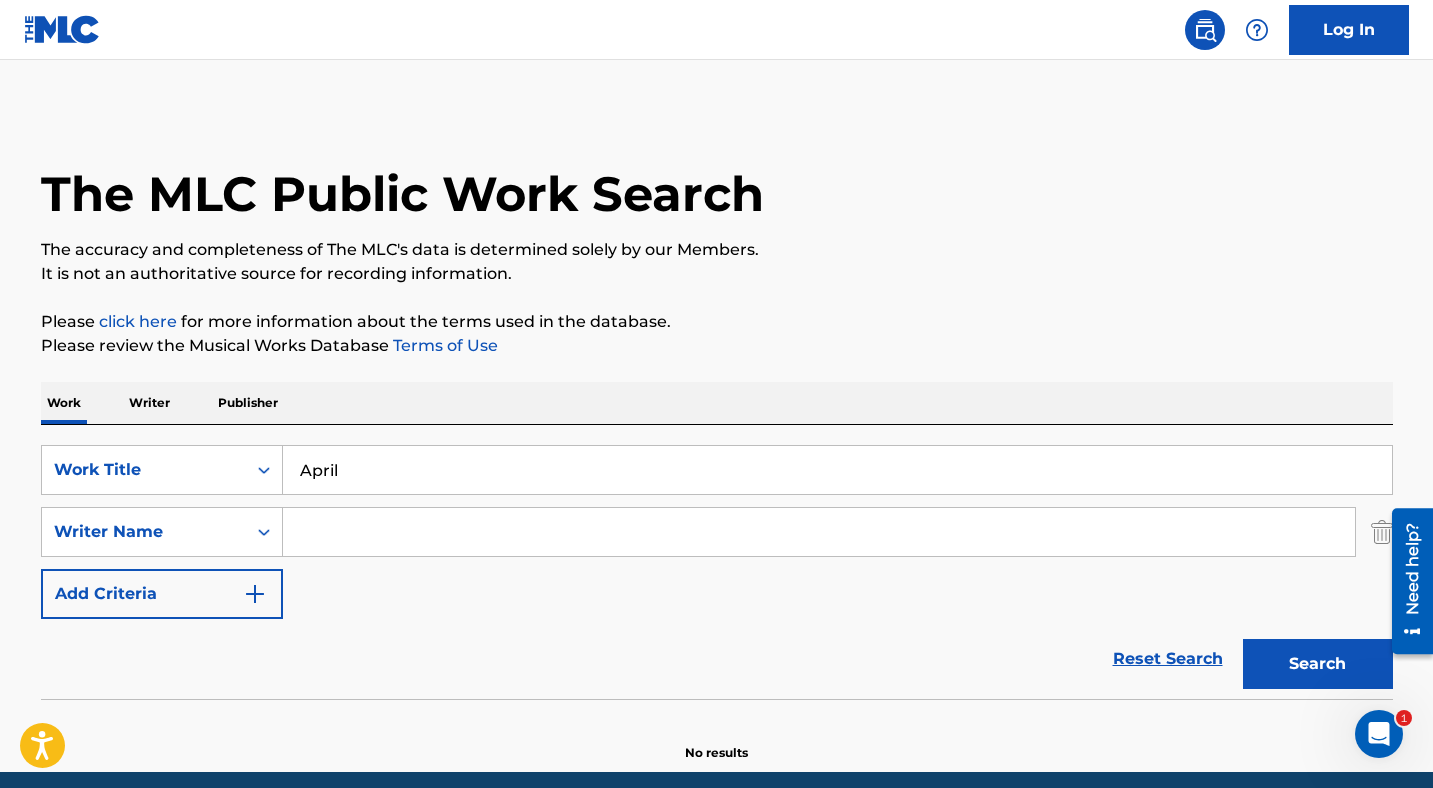 click at bounding box center (819, 532) 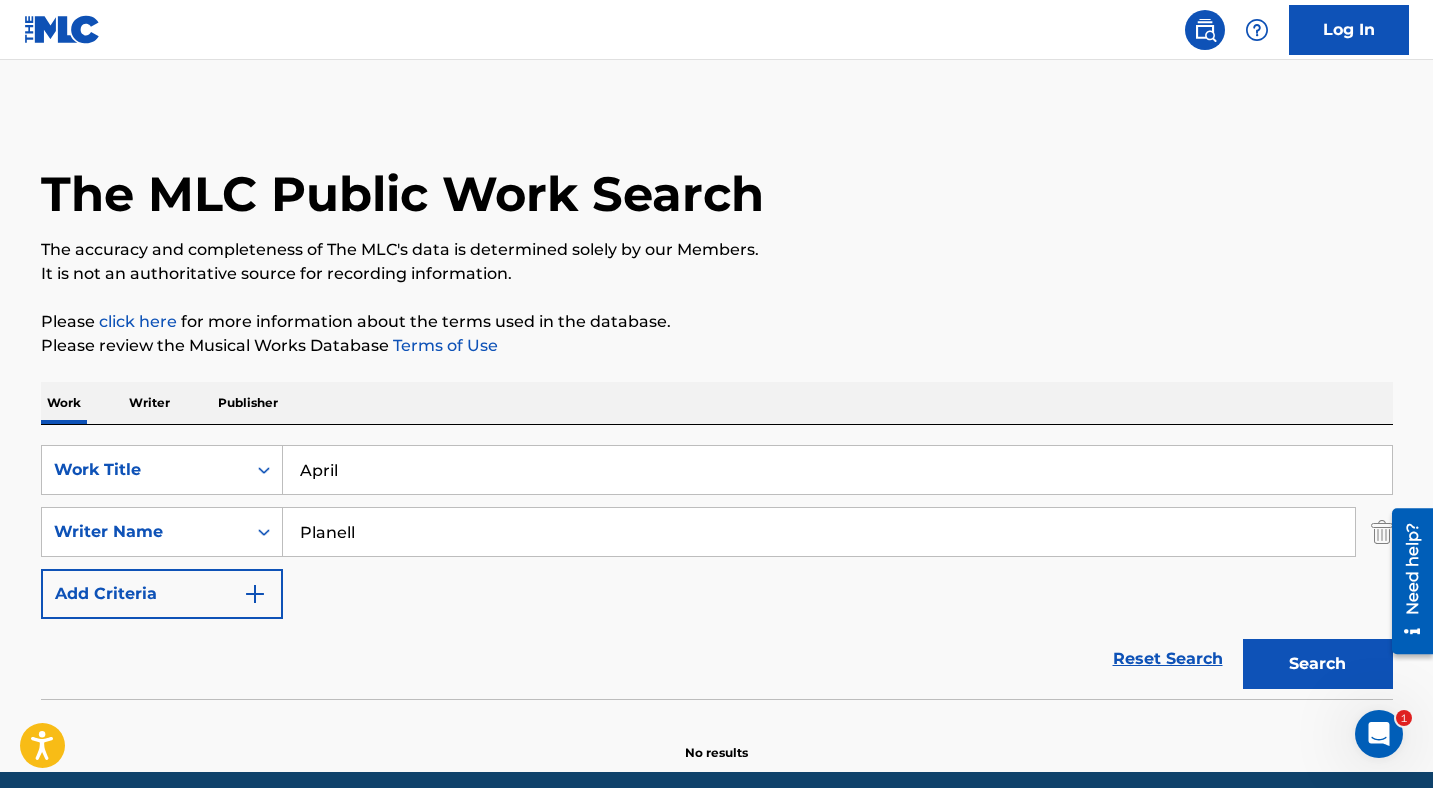 type on "Planell" 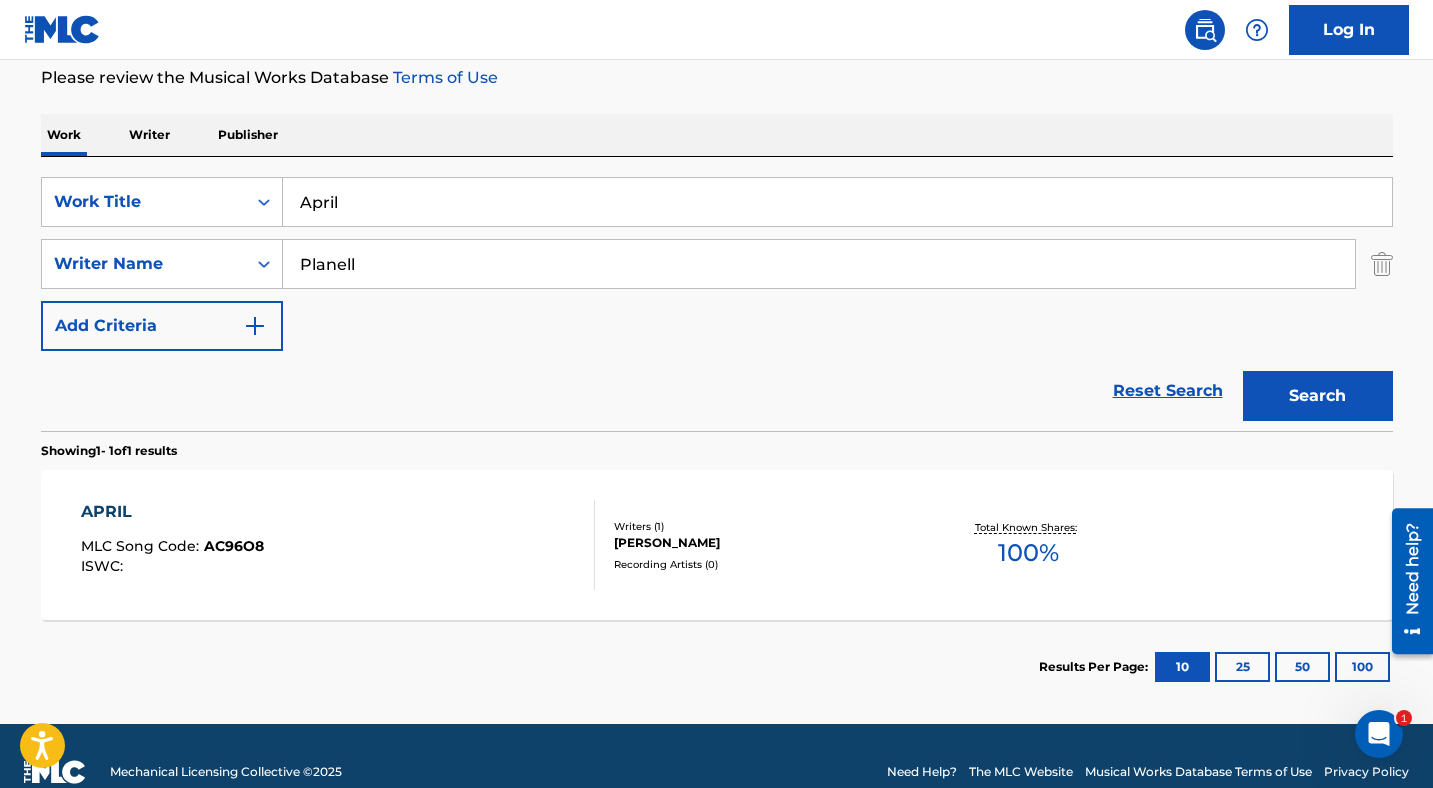 scroll, scrollTop: 300, scrollLeft: 0, axis: vertical 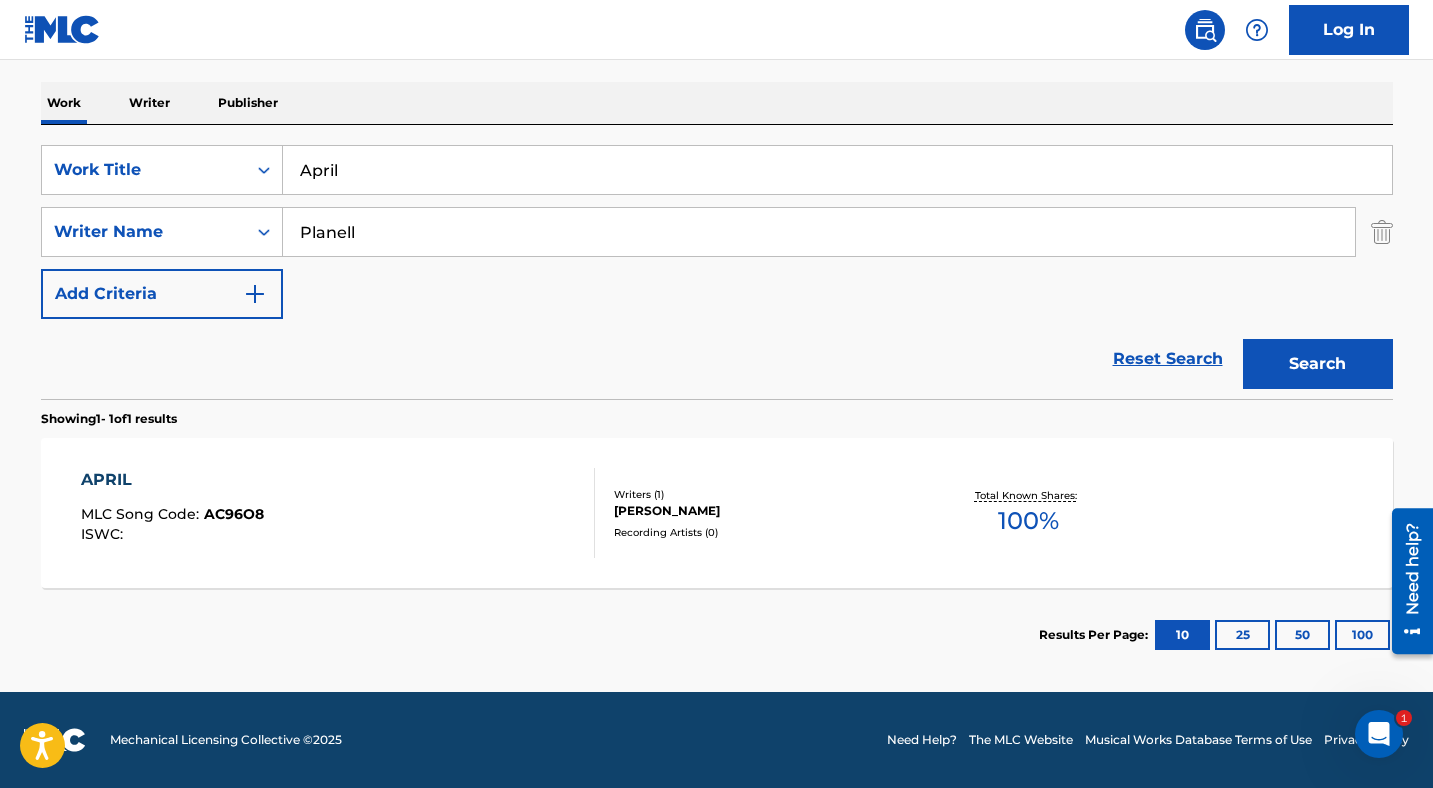 click on "APRIL MLC Song Code : AC96O8 ISWC :" at bounding box center [172, 513] 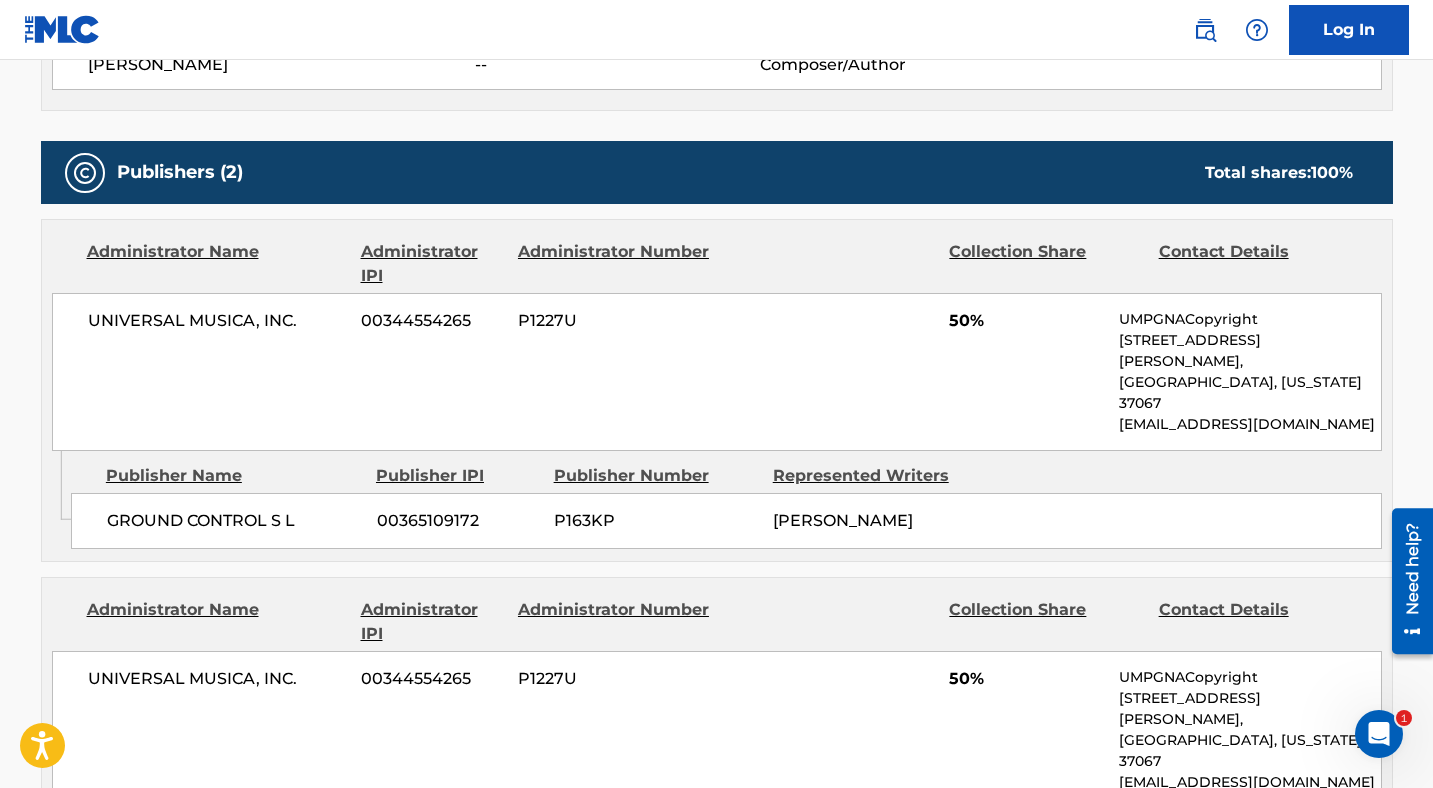 scroll, scrollTop: 0, scrollLeft: 0, axis: both 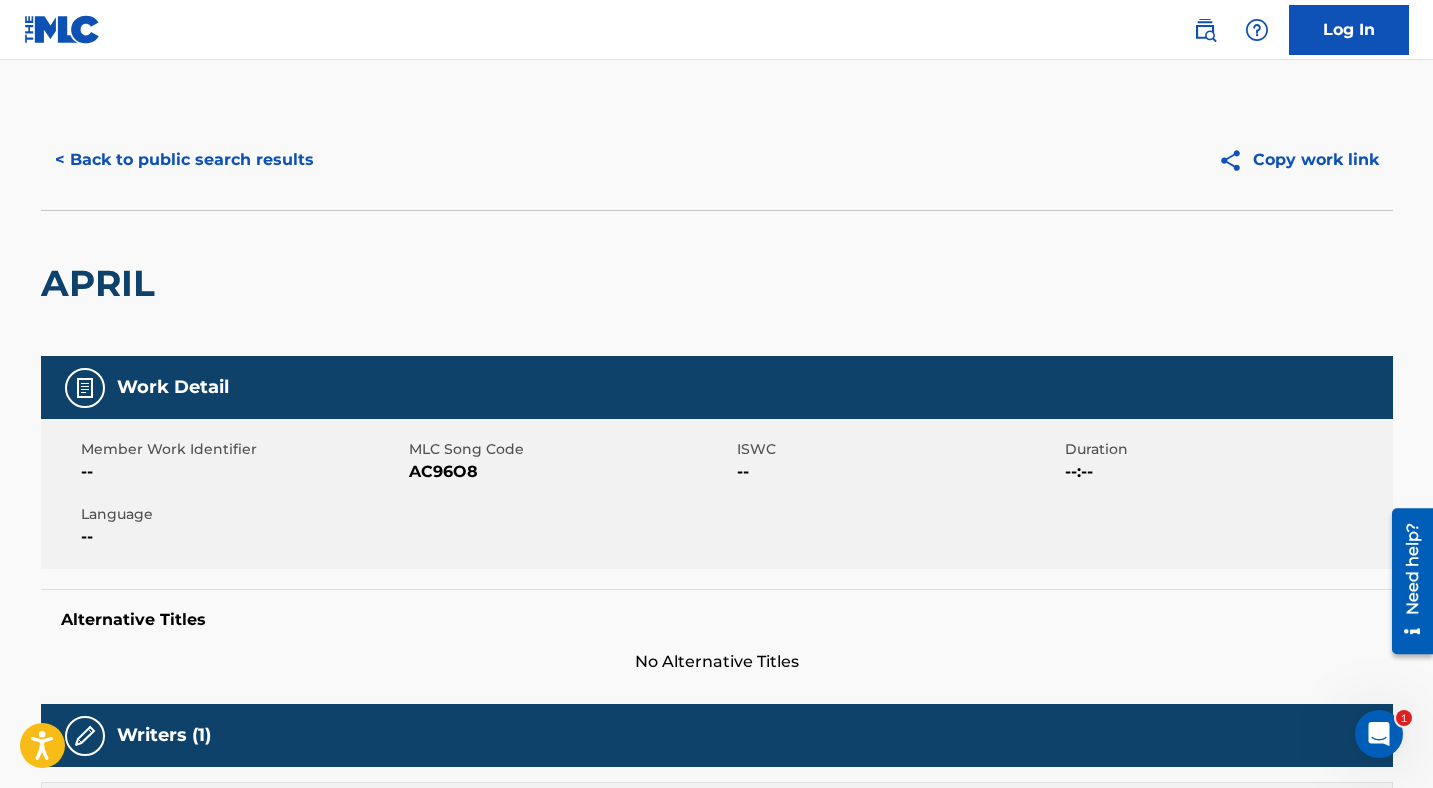 click on "< Back to public search results" at bounding box center (184, 160) 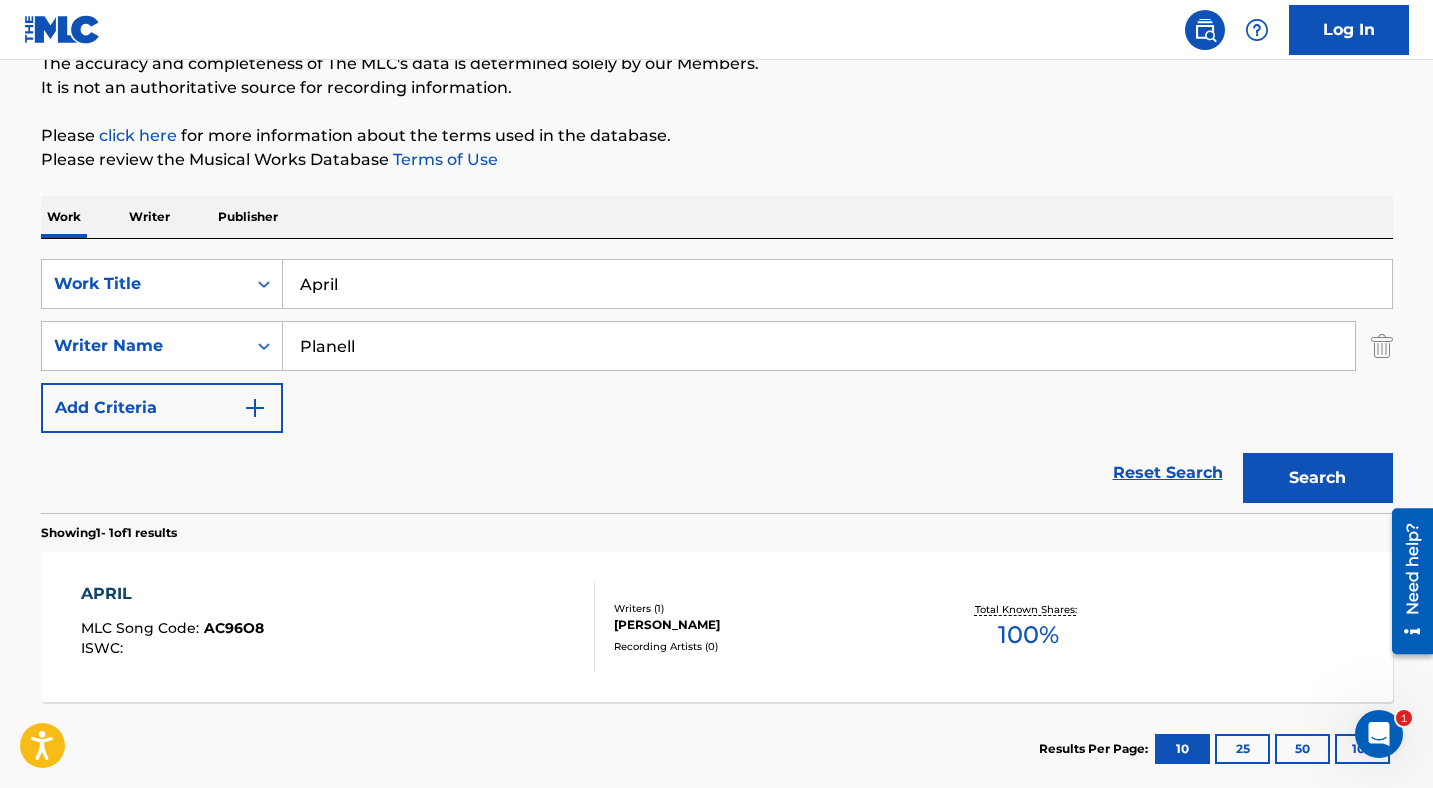 click on "April" at bounding box center (837, 284) 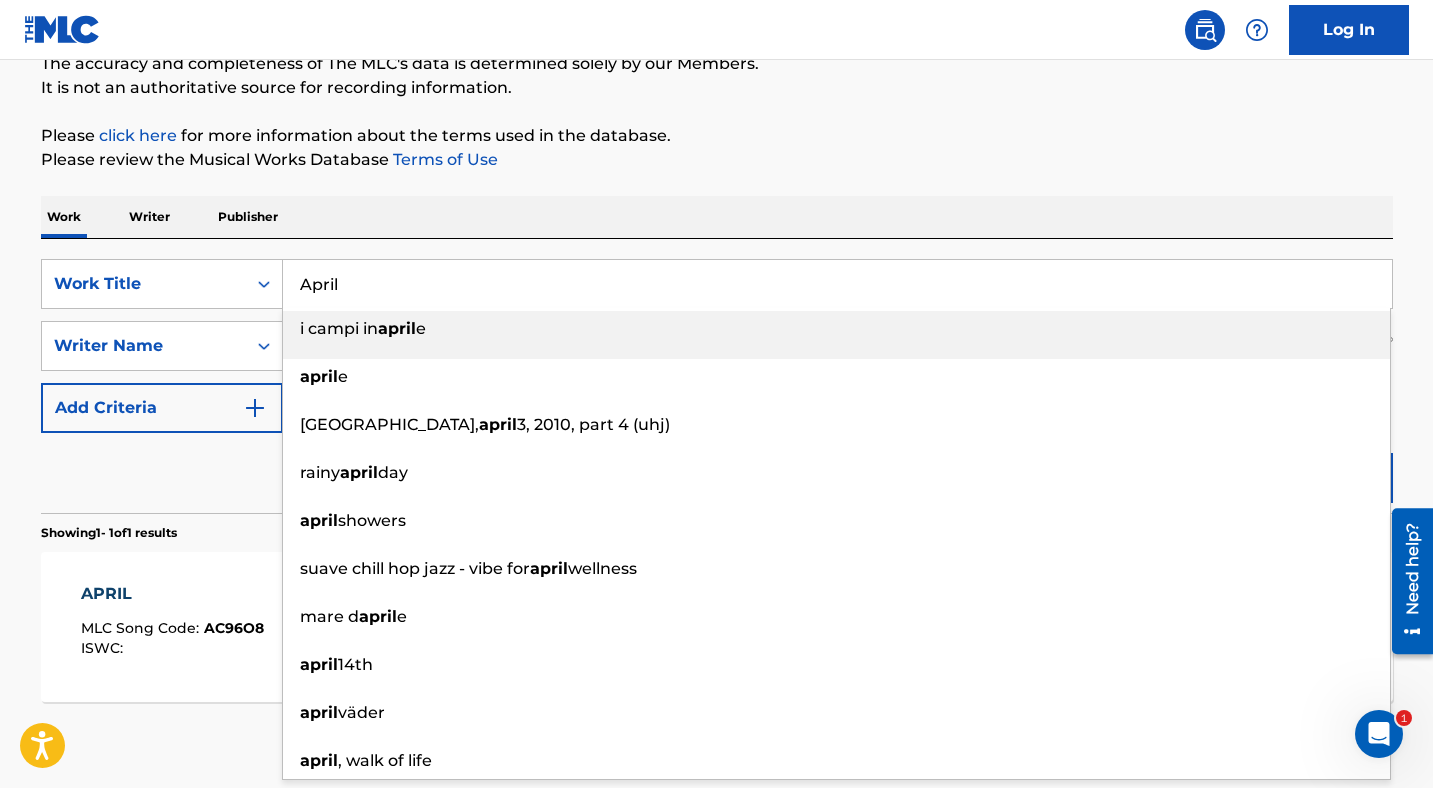 click on "April" at bounding box center [837, 284] 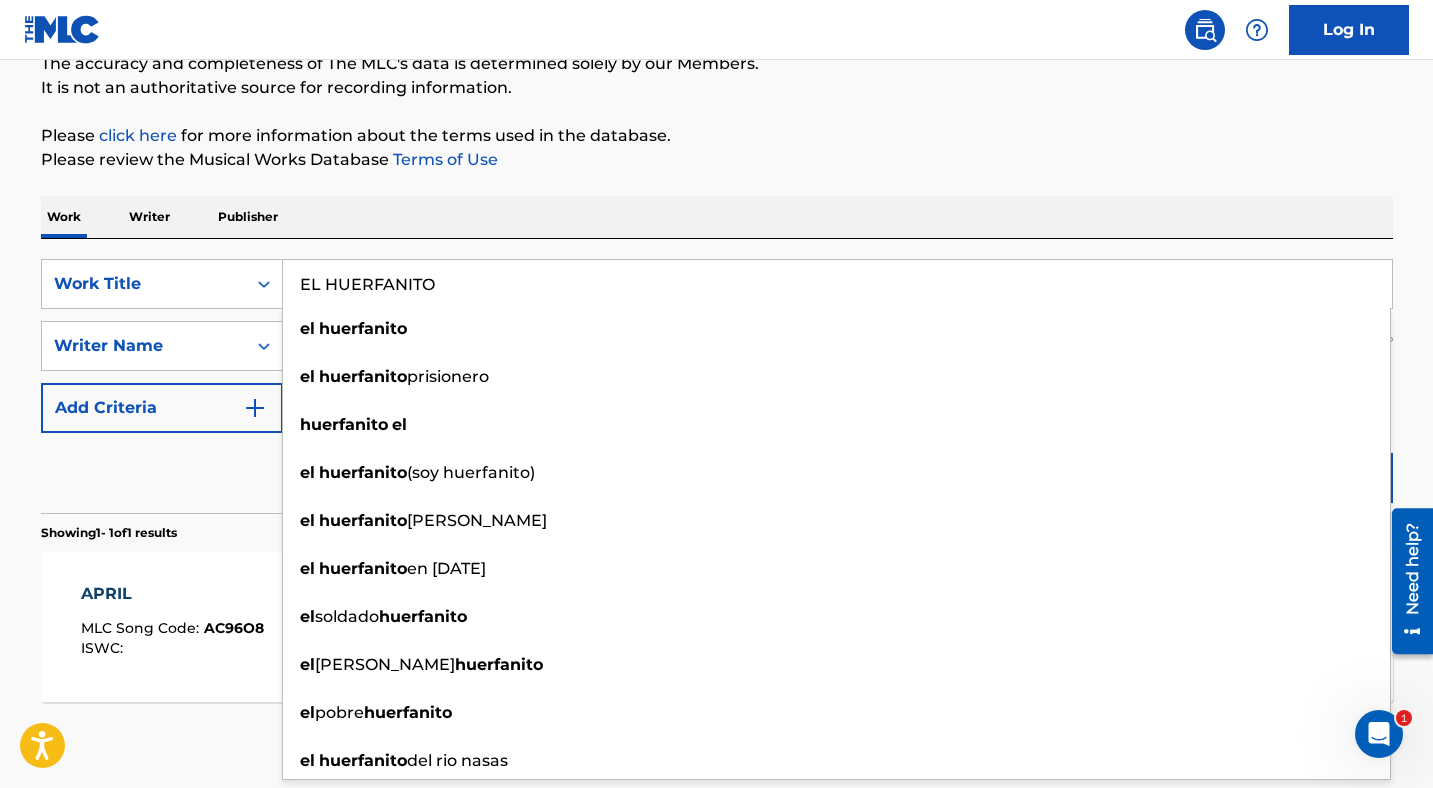 click on "Reset Search Search" at bounding box center (717, 473) 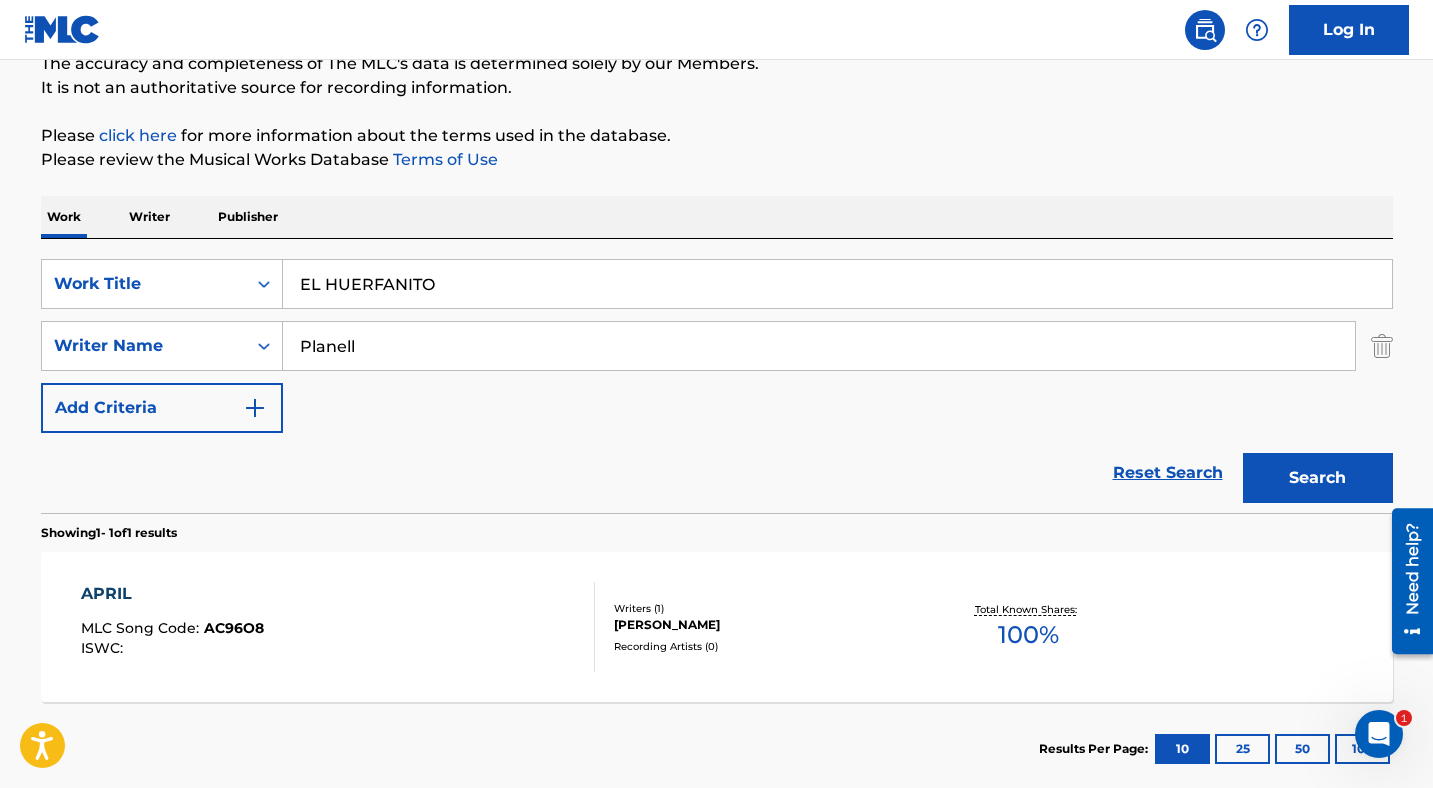 click at bounding box center (1382, 346) 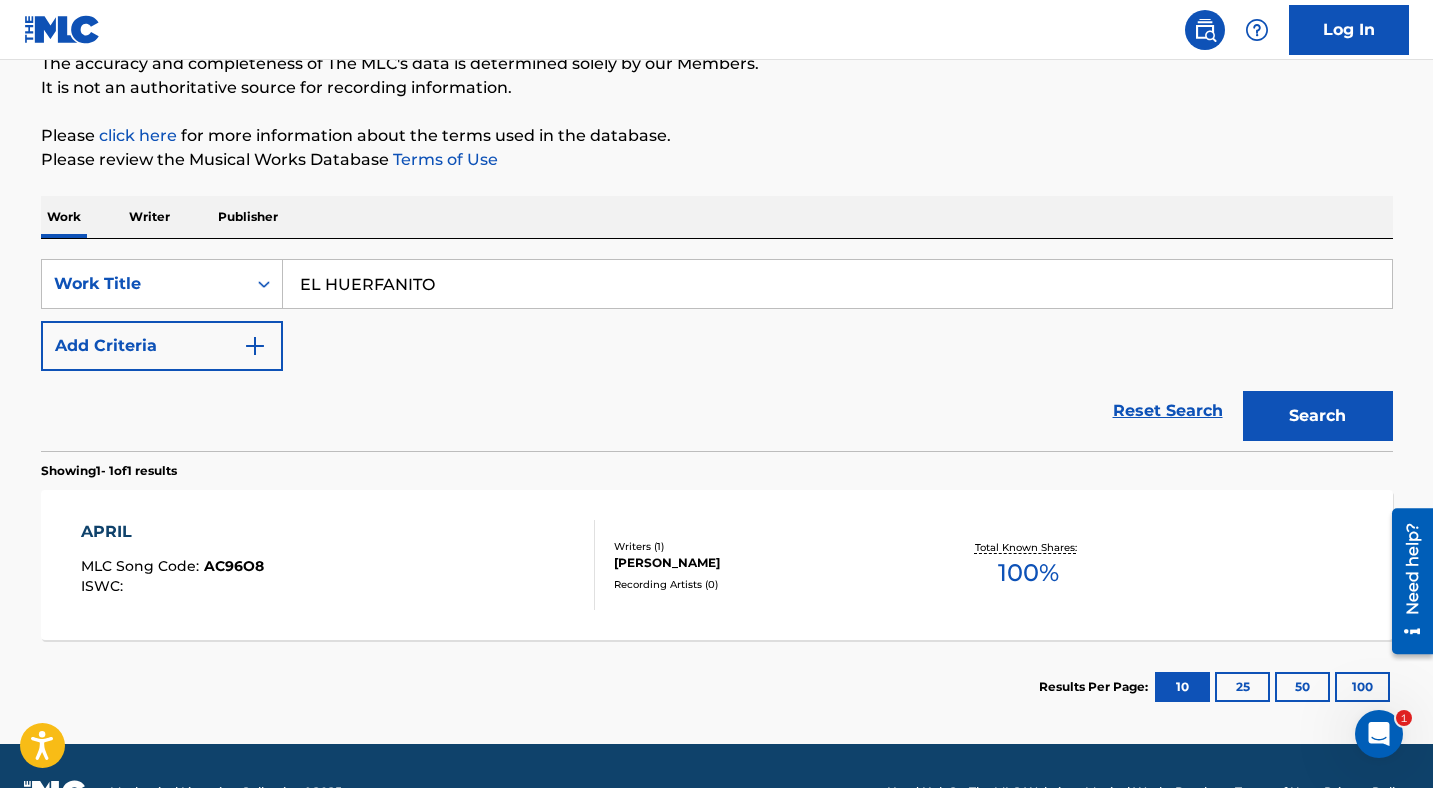 click on "Search" at bounding box center [1318, 416] 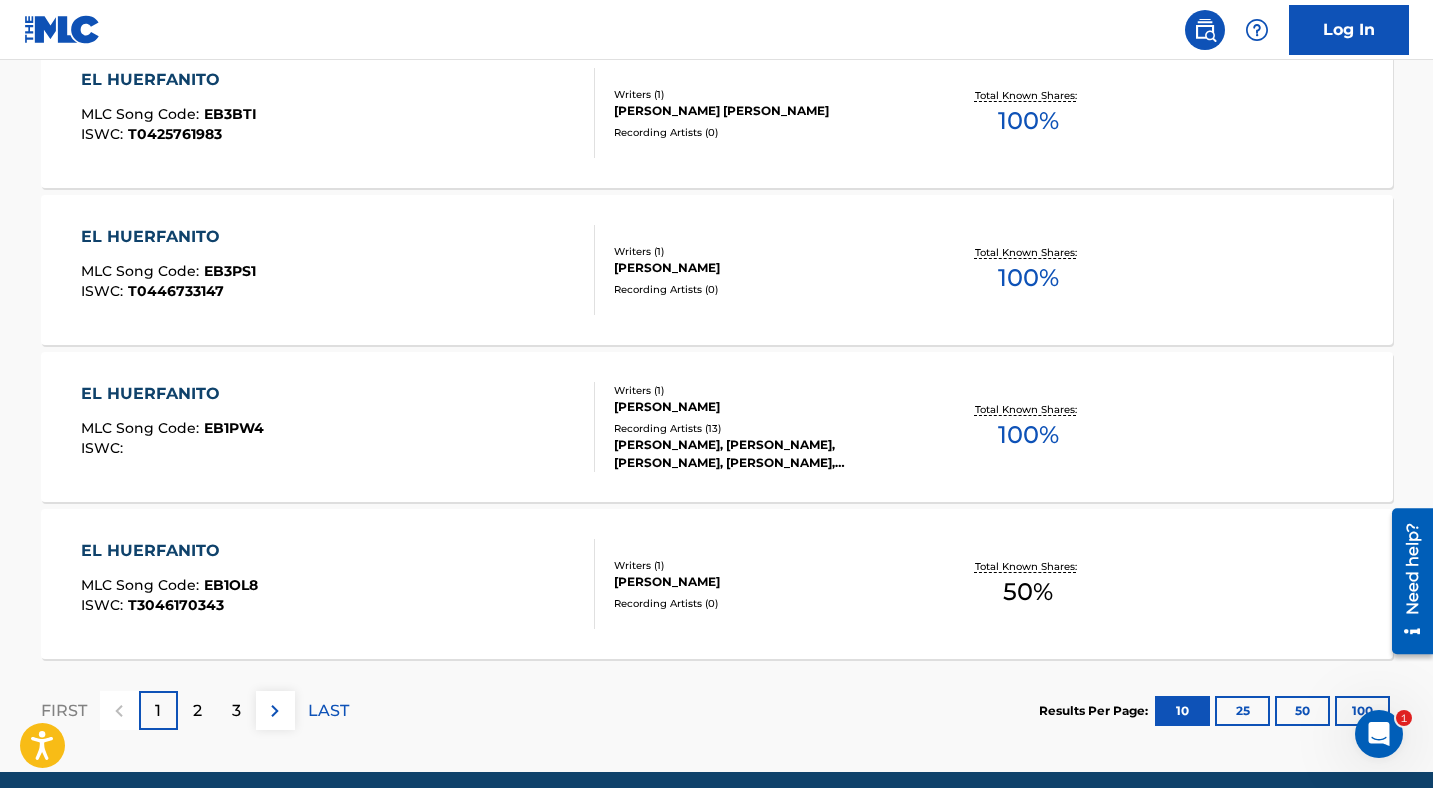 scroll, scrollTop: 1660, scrollLeft: 0, axis: vertical 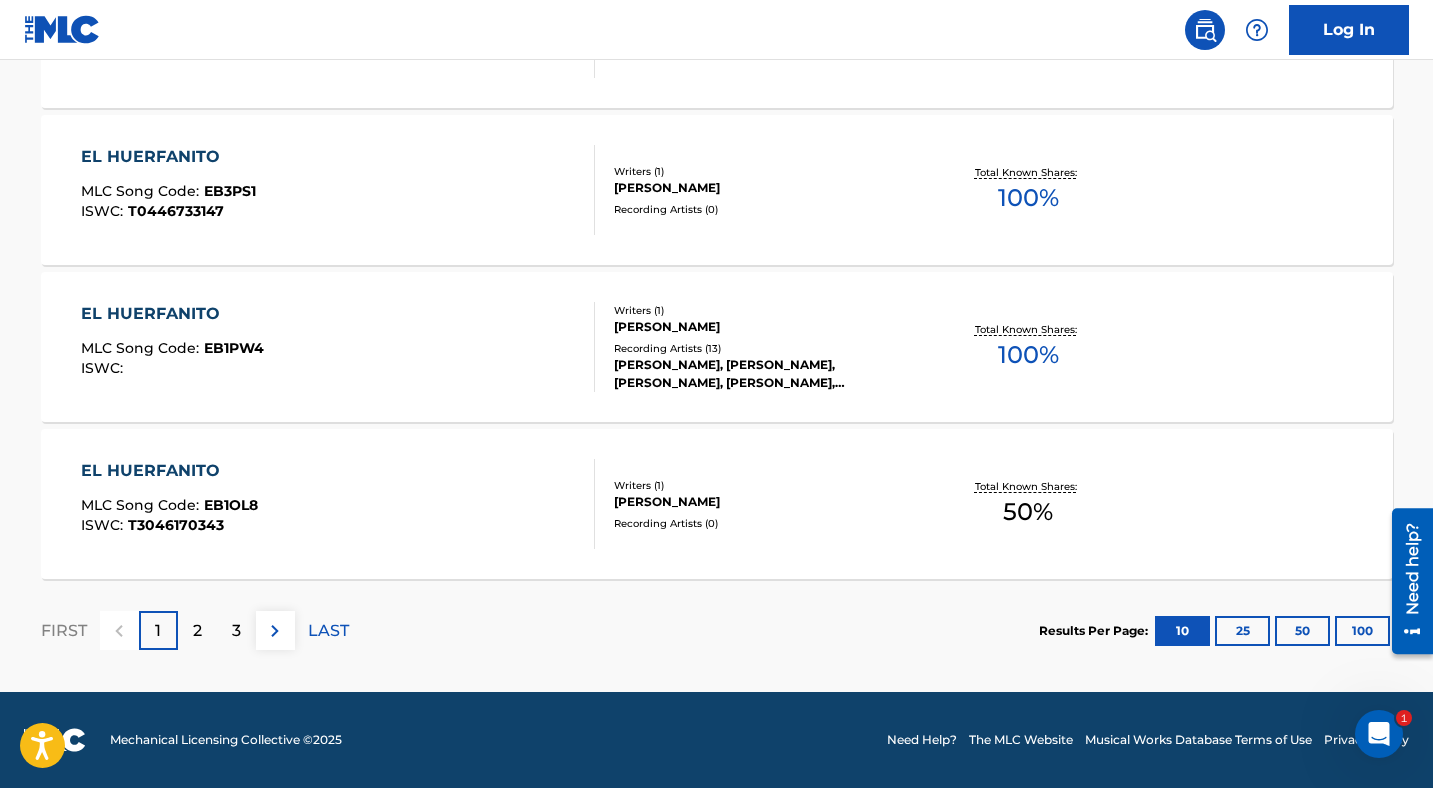 click at bounding box center (275, 631) 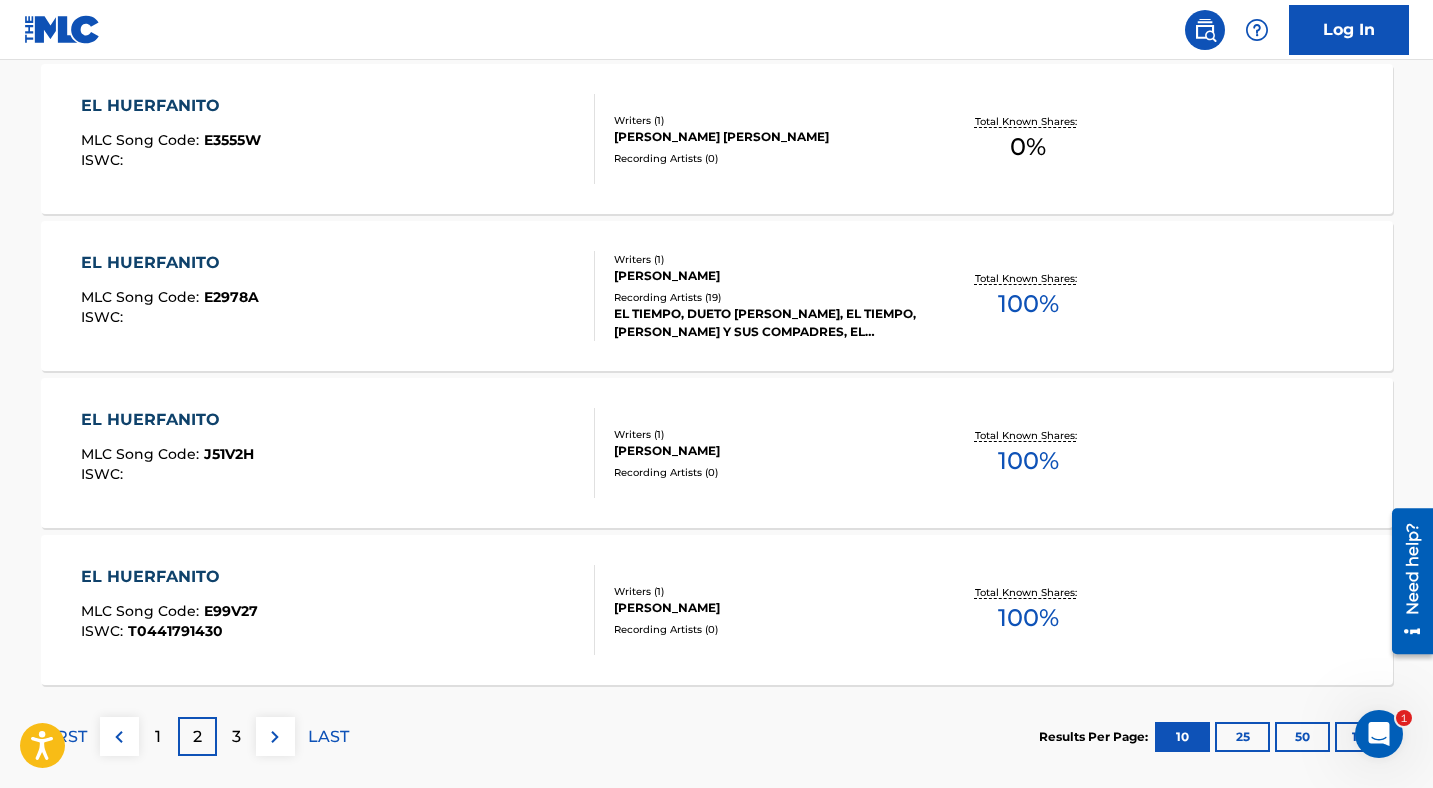 scroll, scrollTop: 1660, scrollLeft: 0, axis: vertical 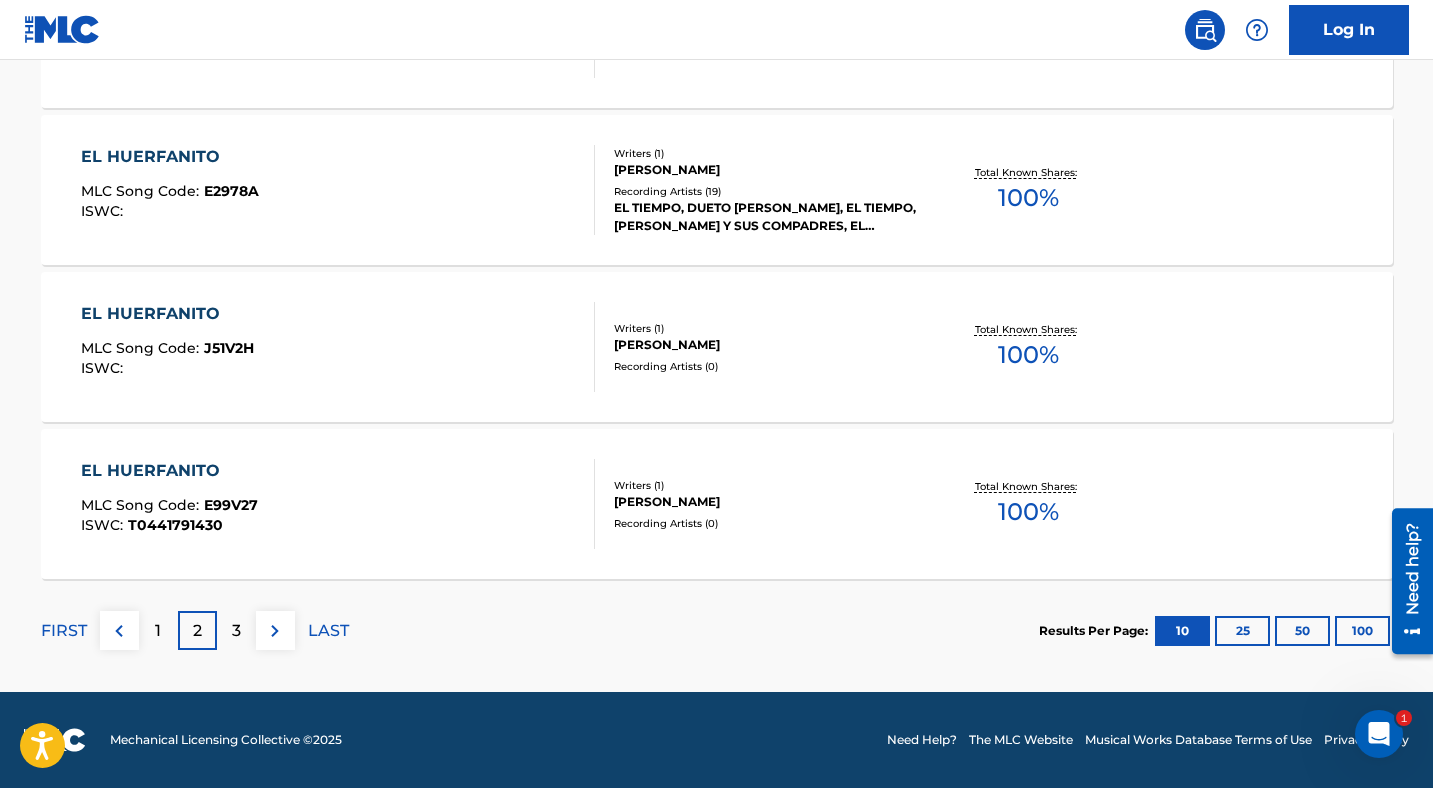 click at bounding box center [275, 631] 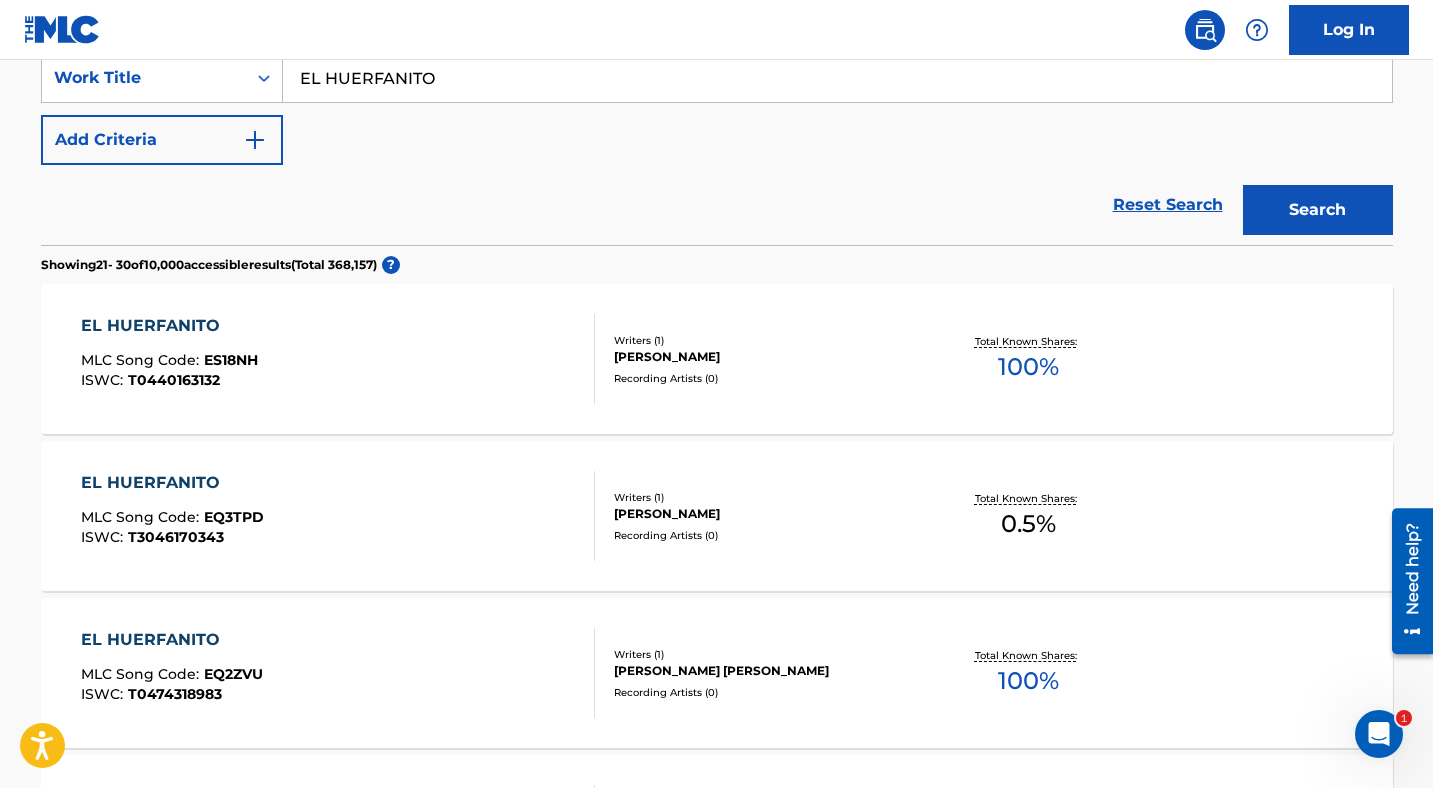scroll, scrollTop: 388, scrollLeft: 0, axis: vertical 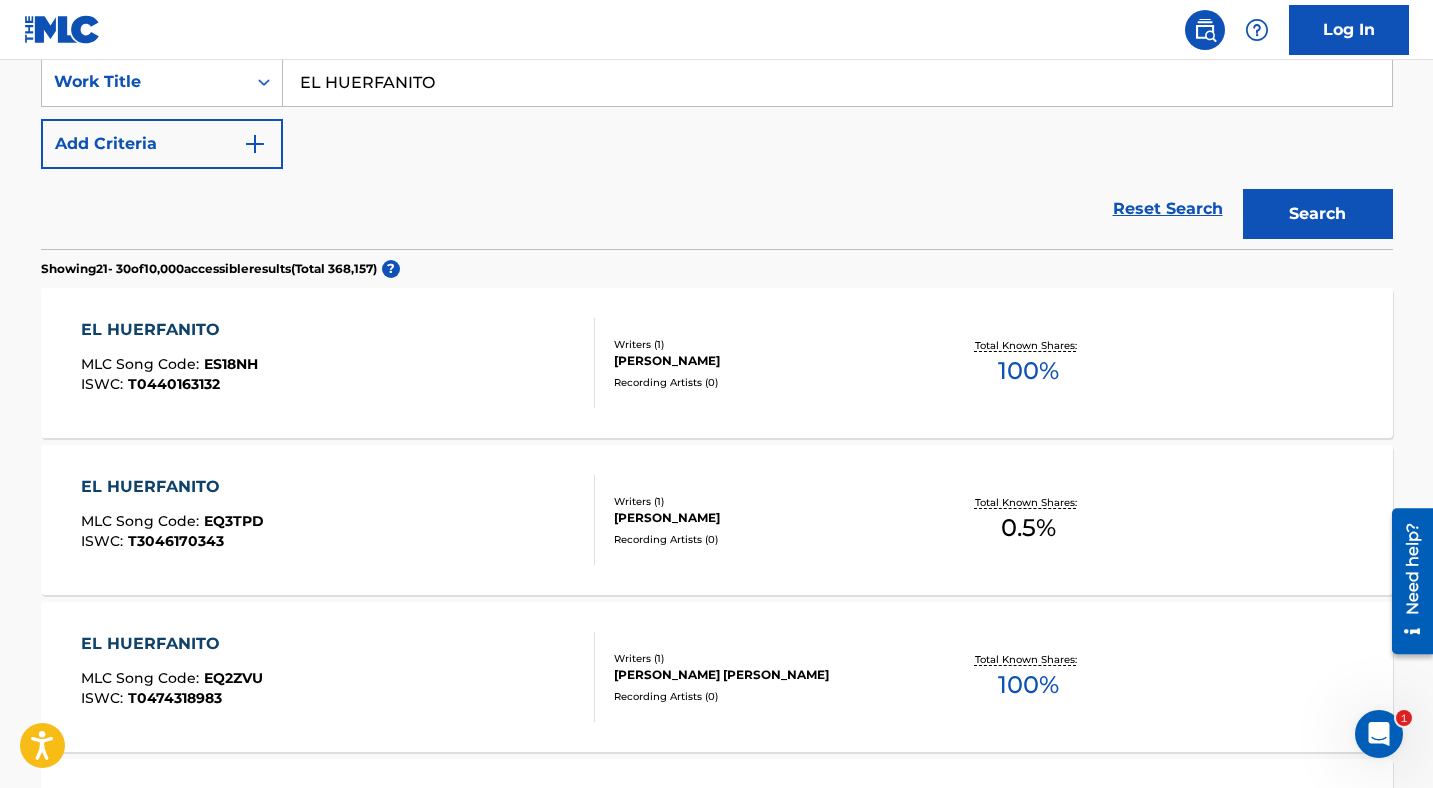 click on "EL HUERFANITO" at bounding box center (837, 82) 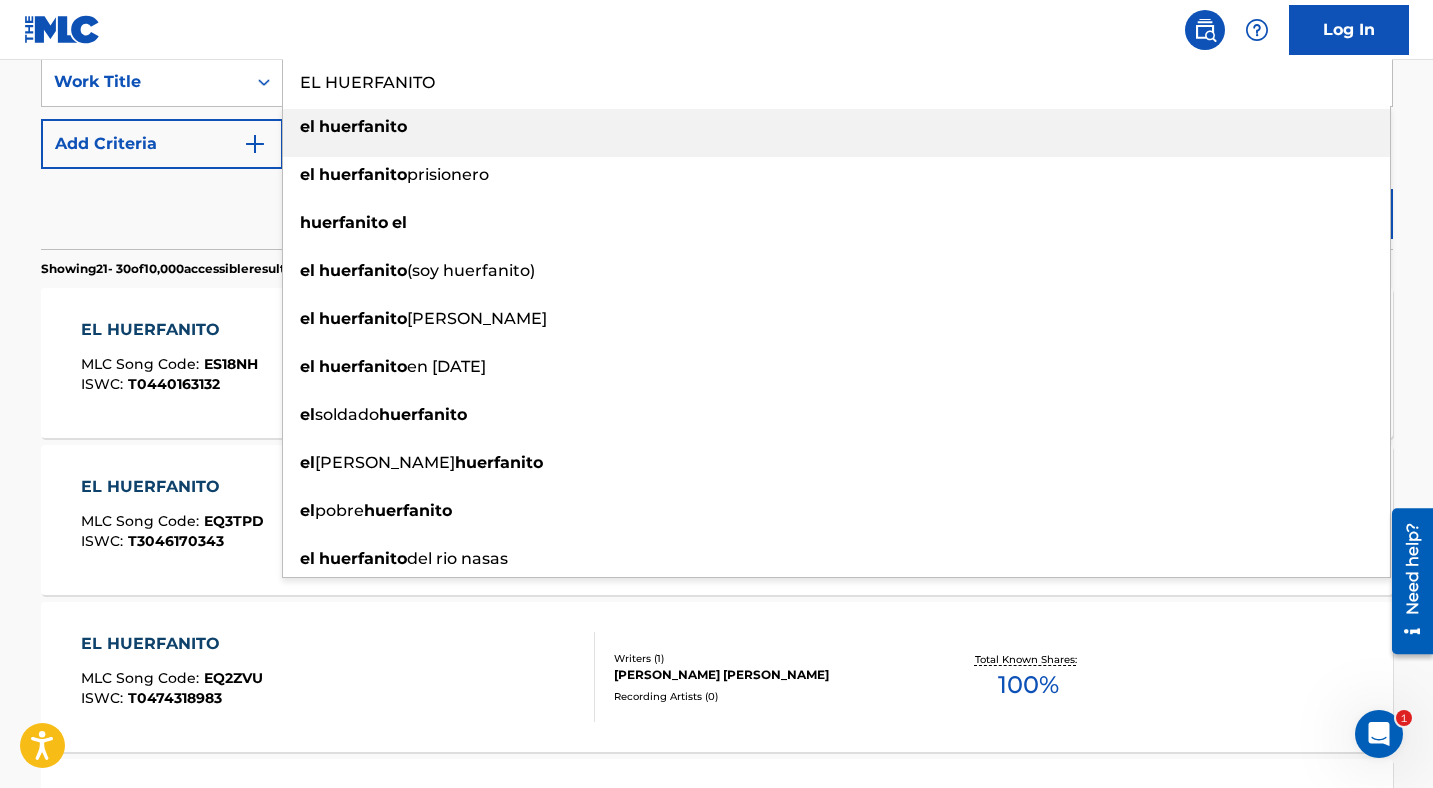 paste on "THE BEACH" 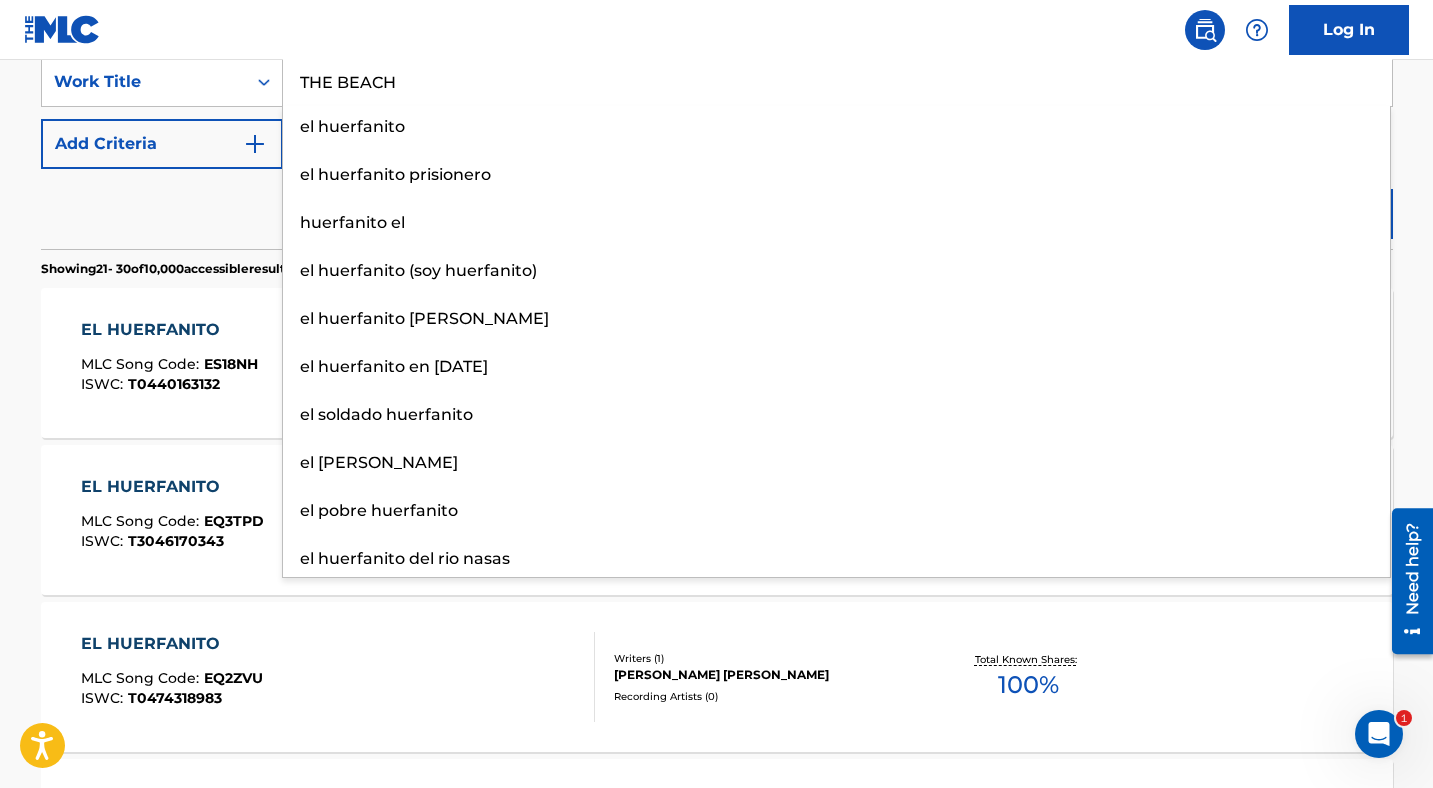 type on "THE BEACH" 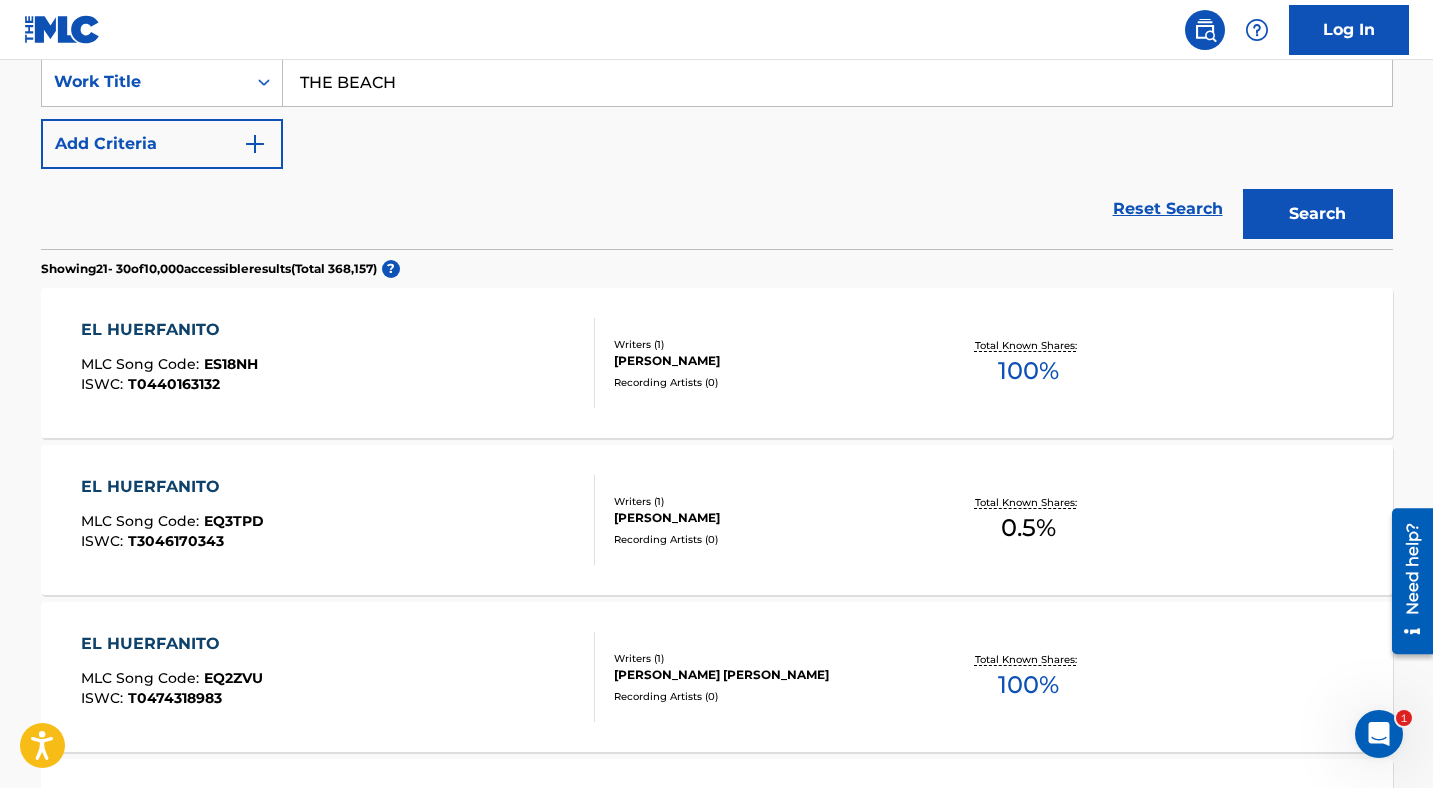 click on "Add Criteria" at bounding box center (162, 144) 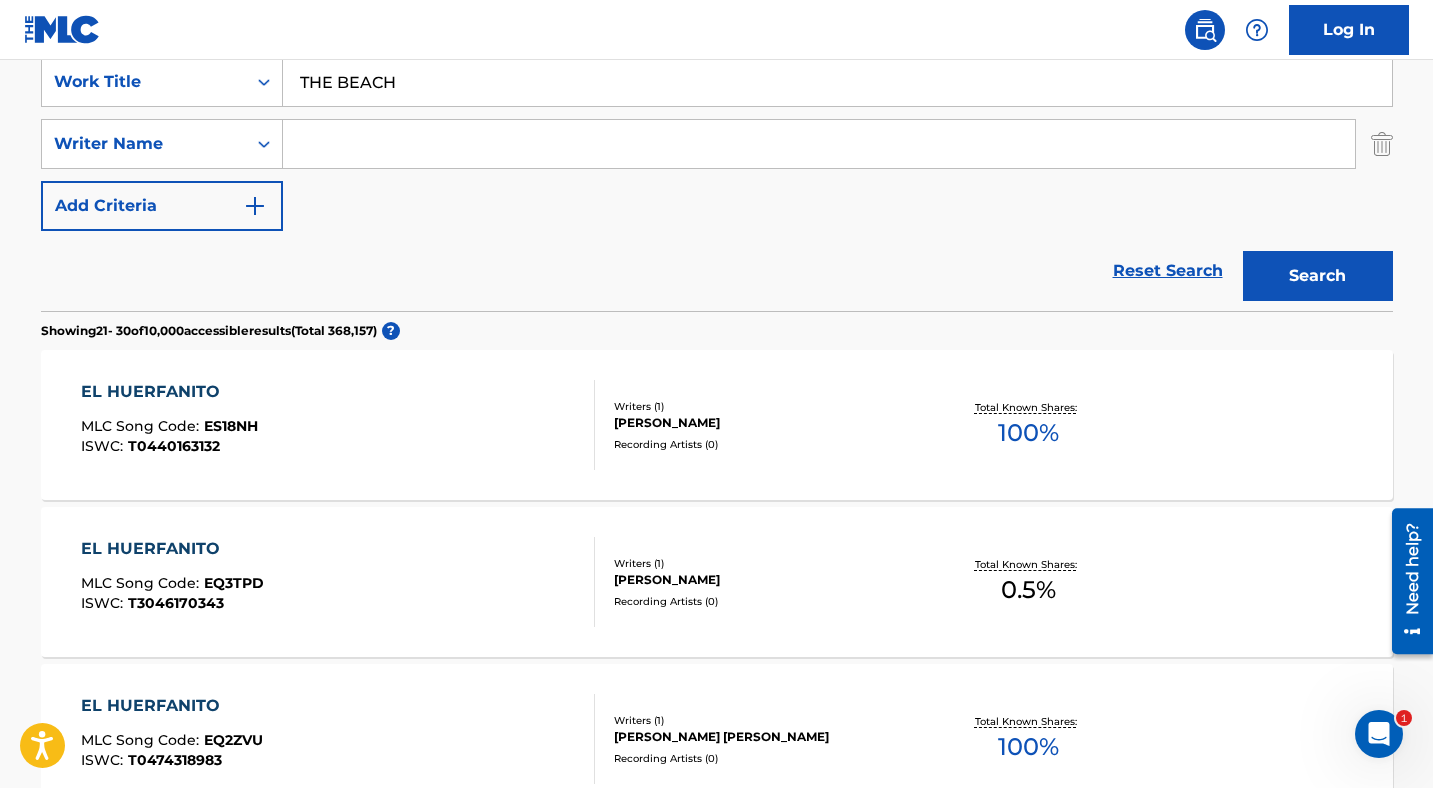 click at bounding box center (819, 144) 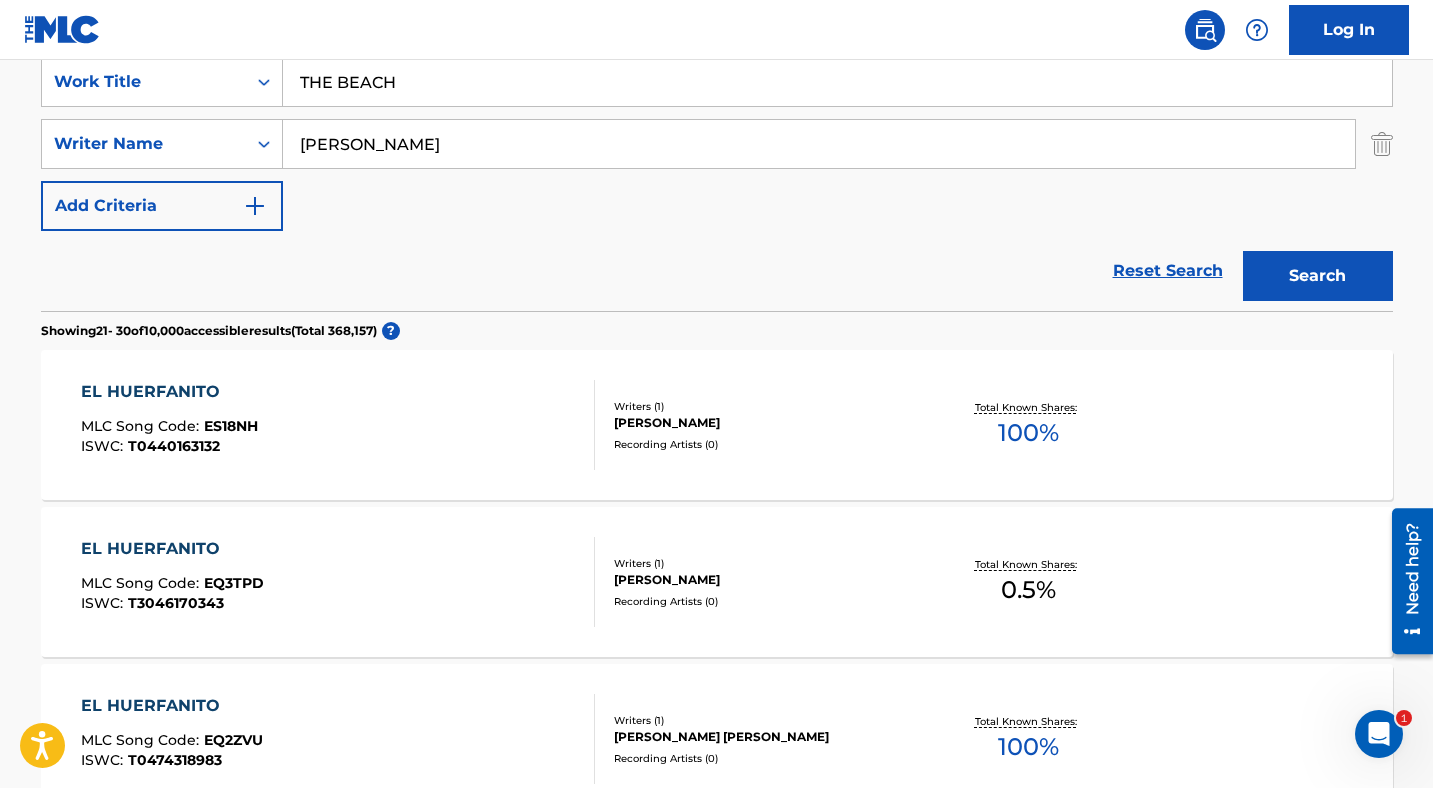 type on "[PERSON_NAME]" 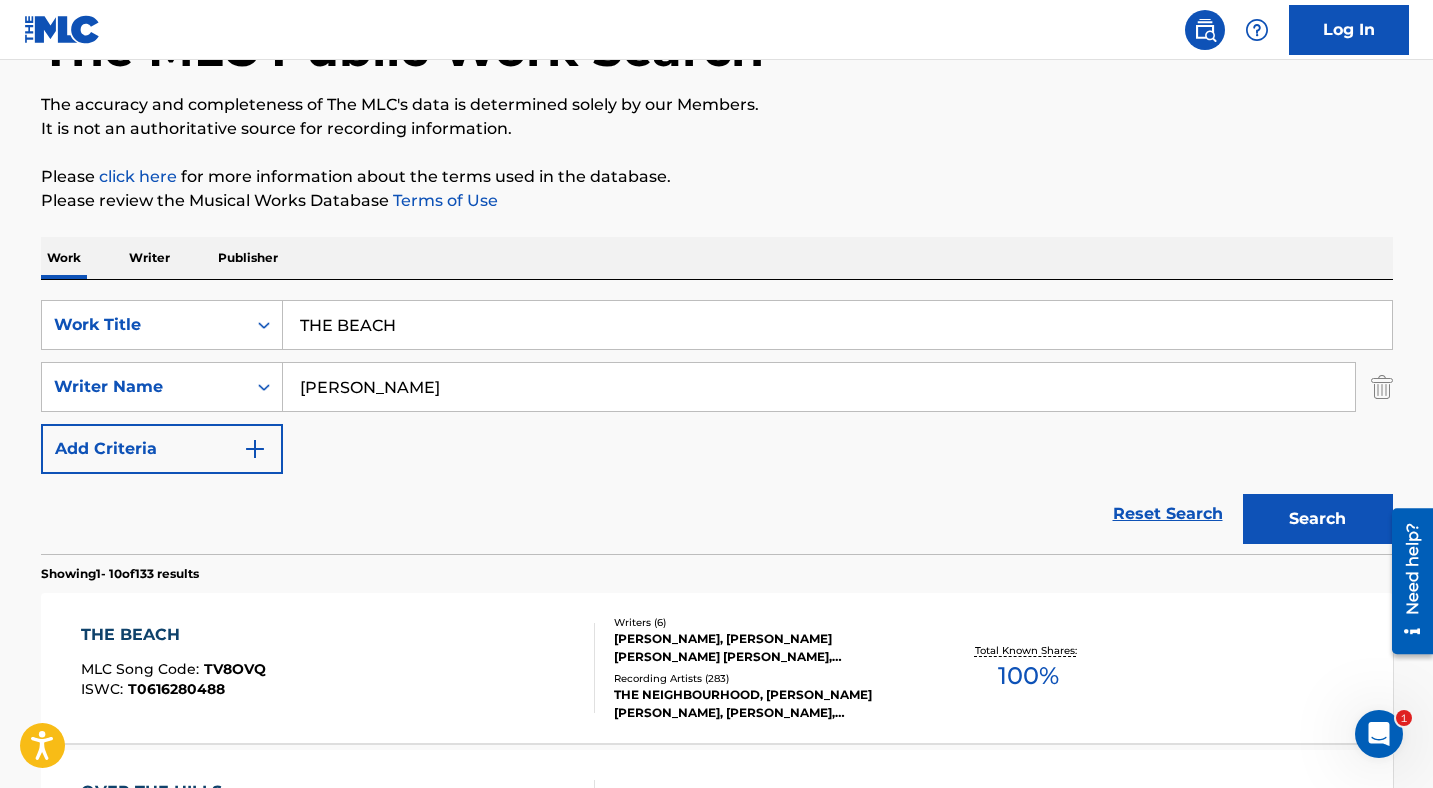 scroll, scrollTop: 388, scrollLeft: 0, axis: vertical 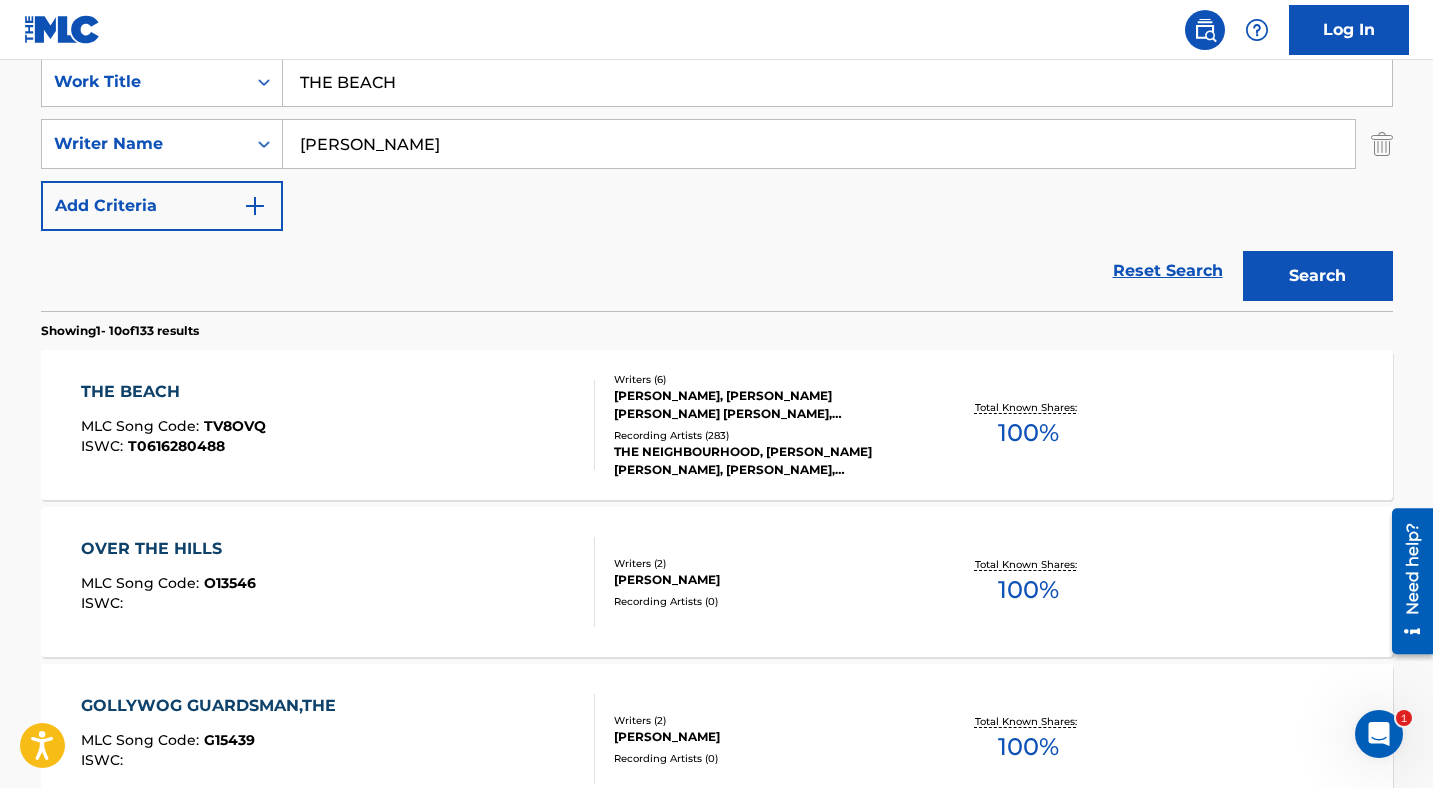 click on "THE BEACH MLC Song Code : TV8OVQ ISWC : T0616280488" at bounding box center (338, 425) 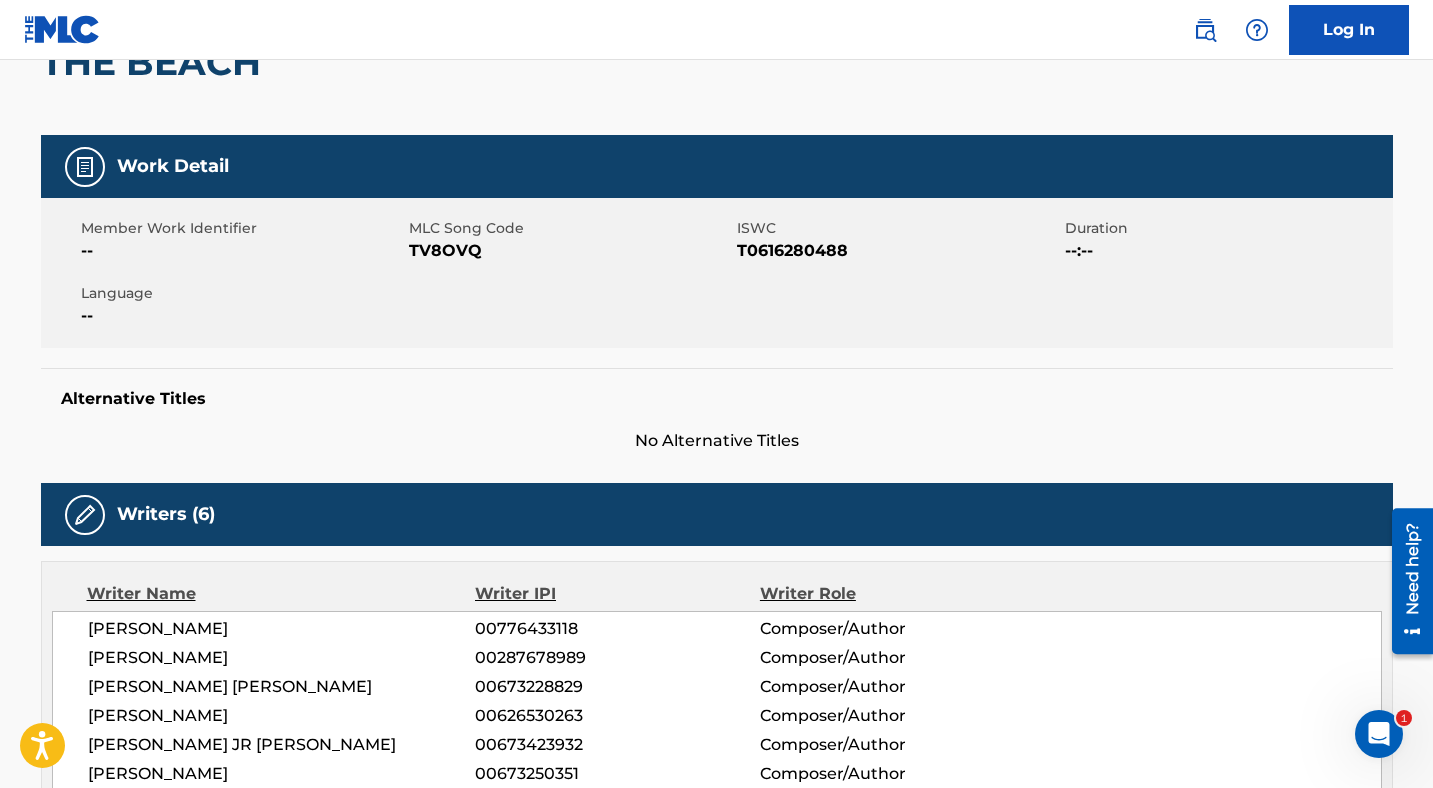 scroll, scrollTop: 0, scrollLeft: 0, axis: both 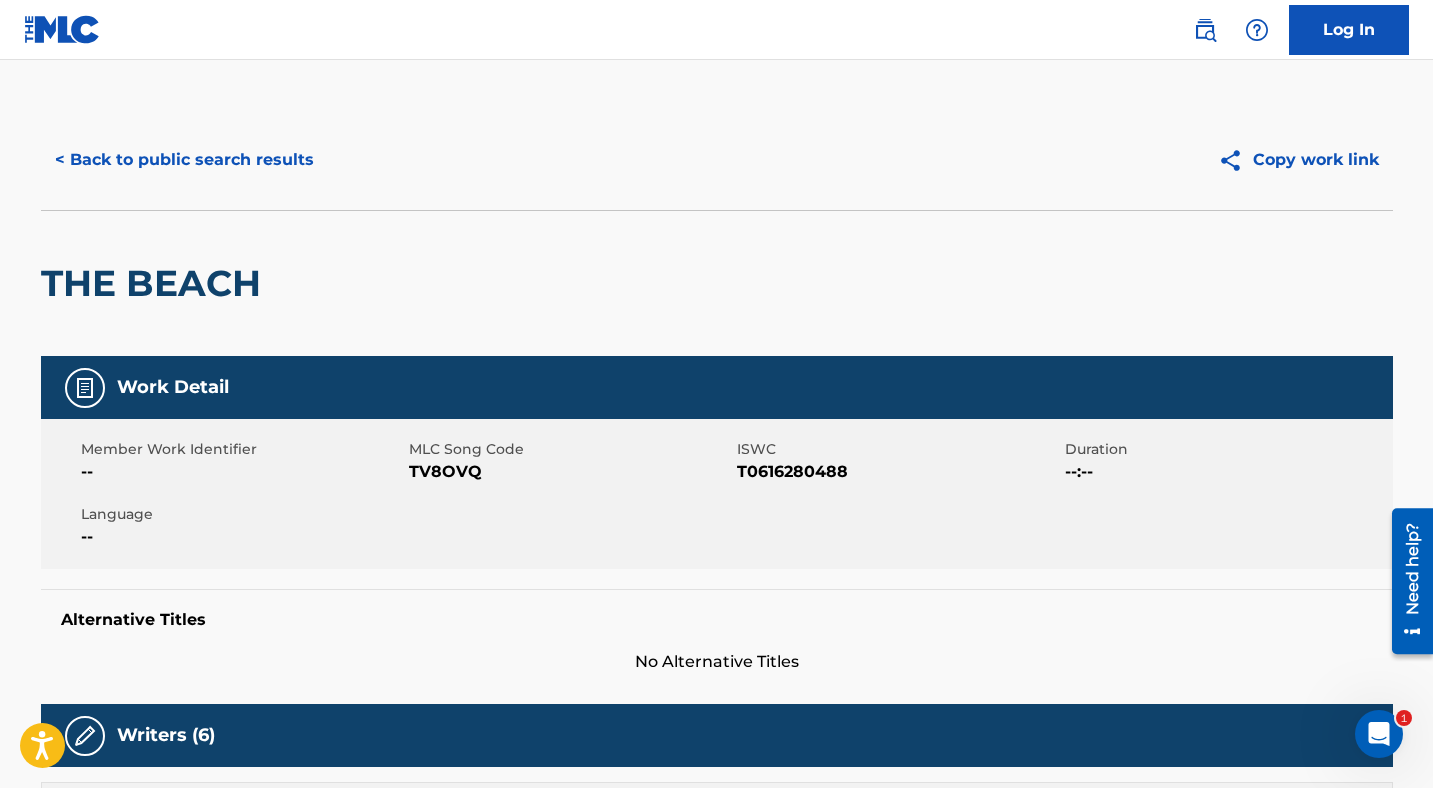 click on "< Back to public search results" at bounding box center (184, 160) 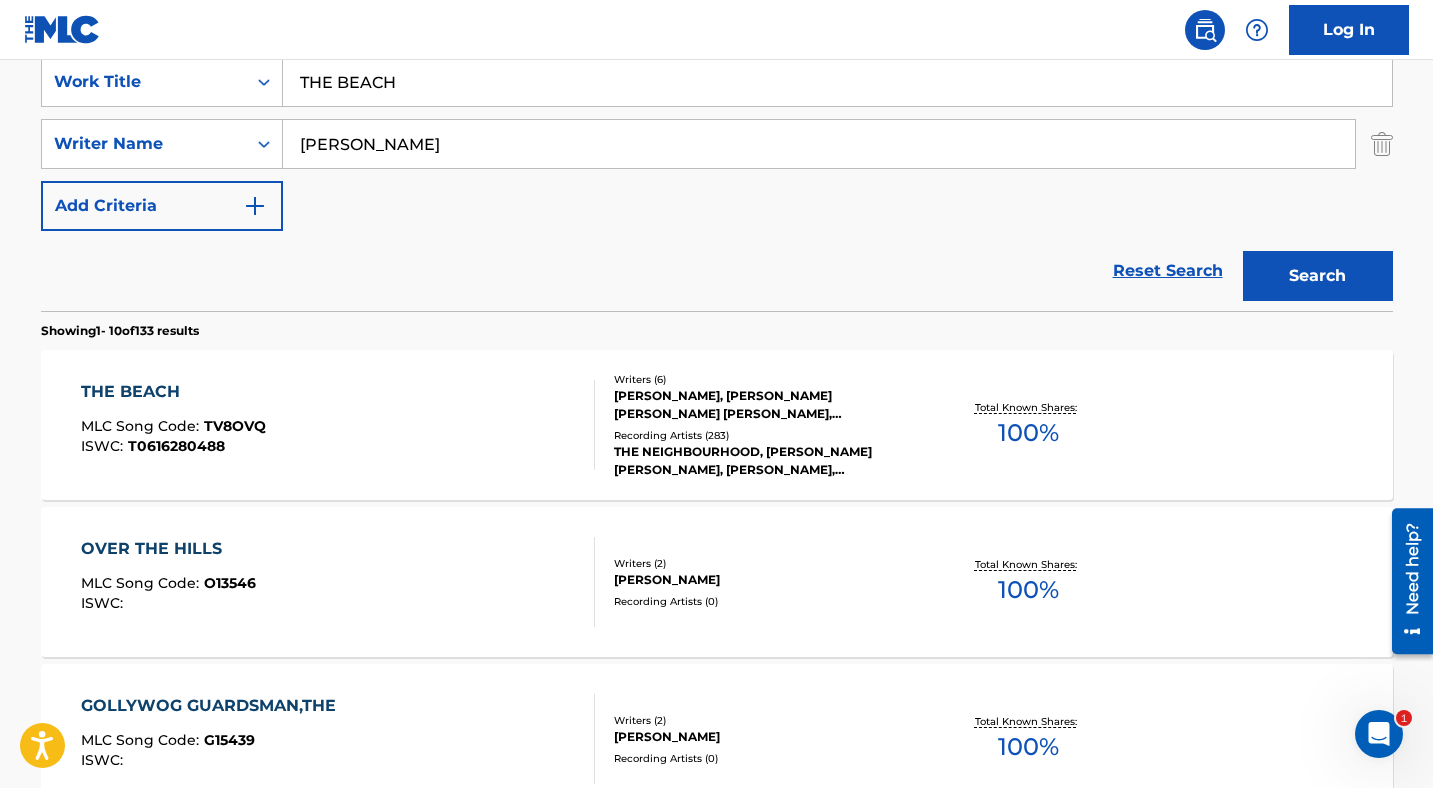 click on "THE BEACH" at bounding box center (837, 82) 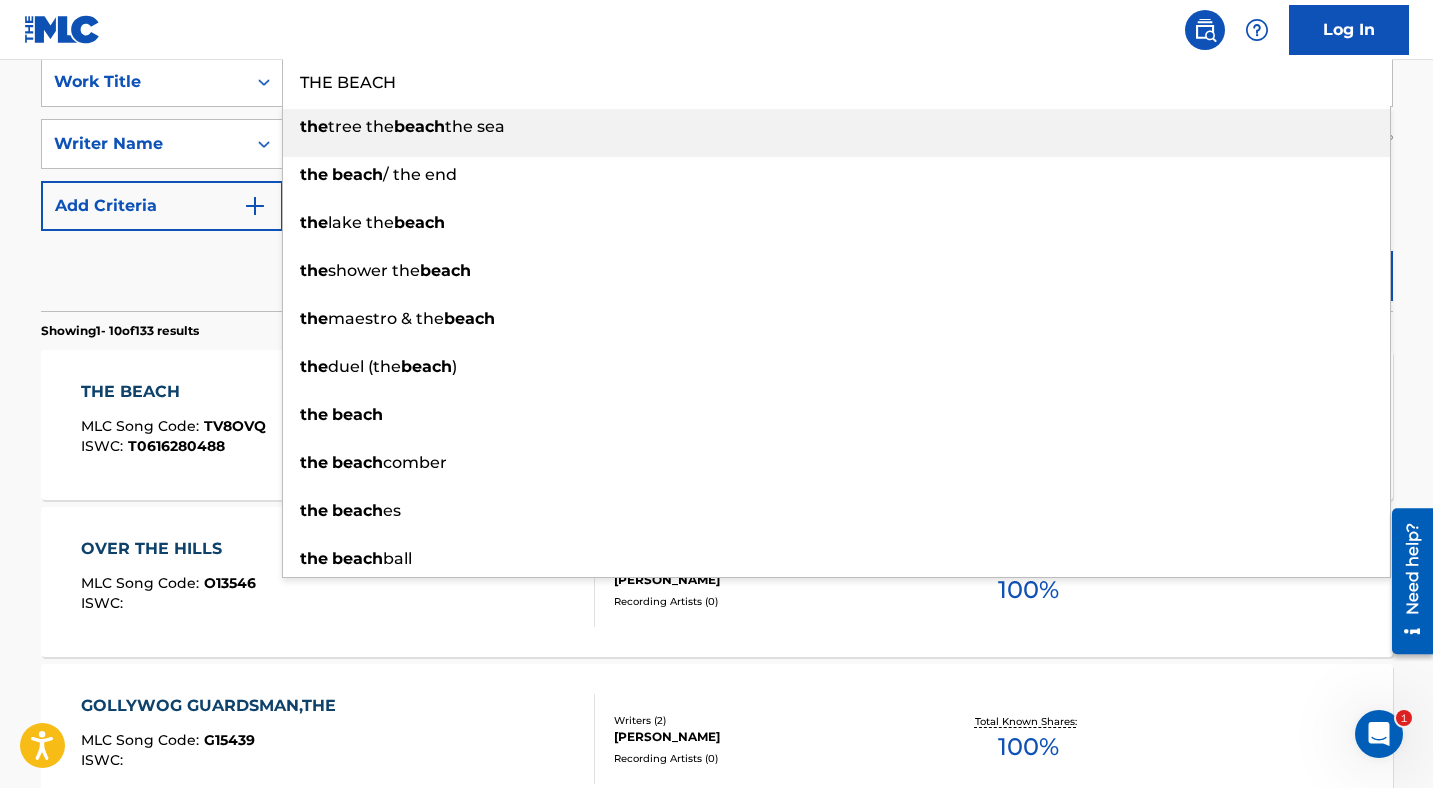 paste on "MEA CULPA" 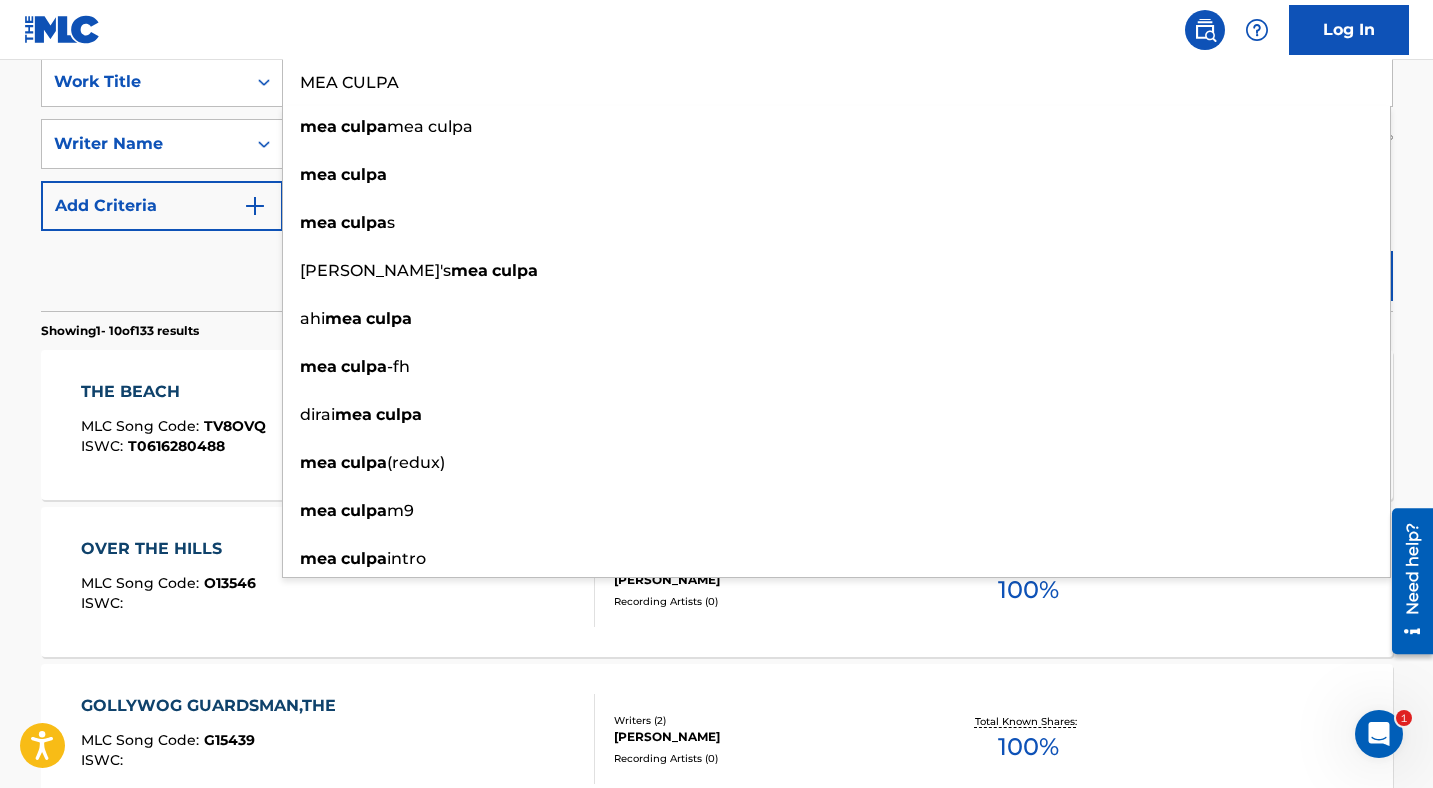 type on "MEA CULPA" 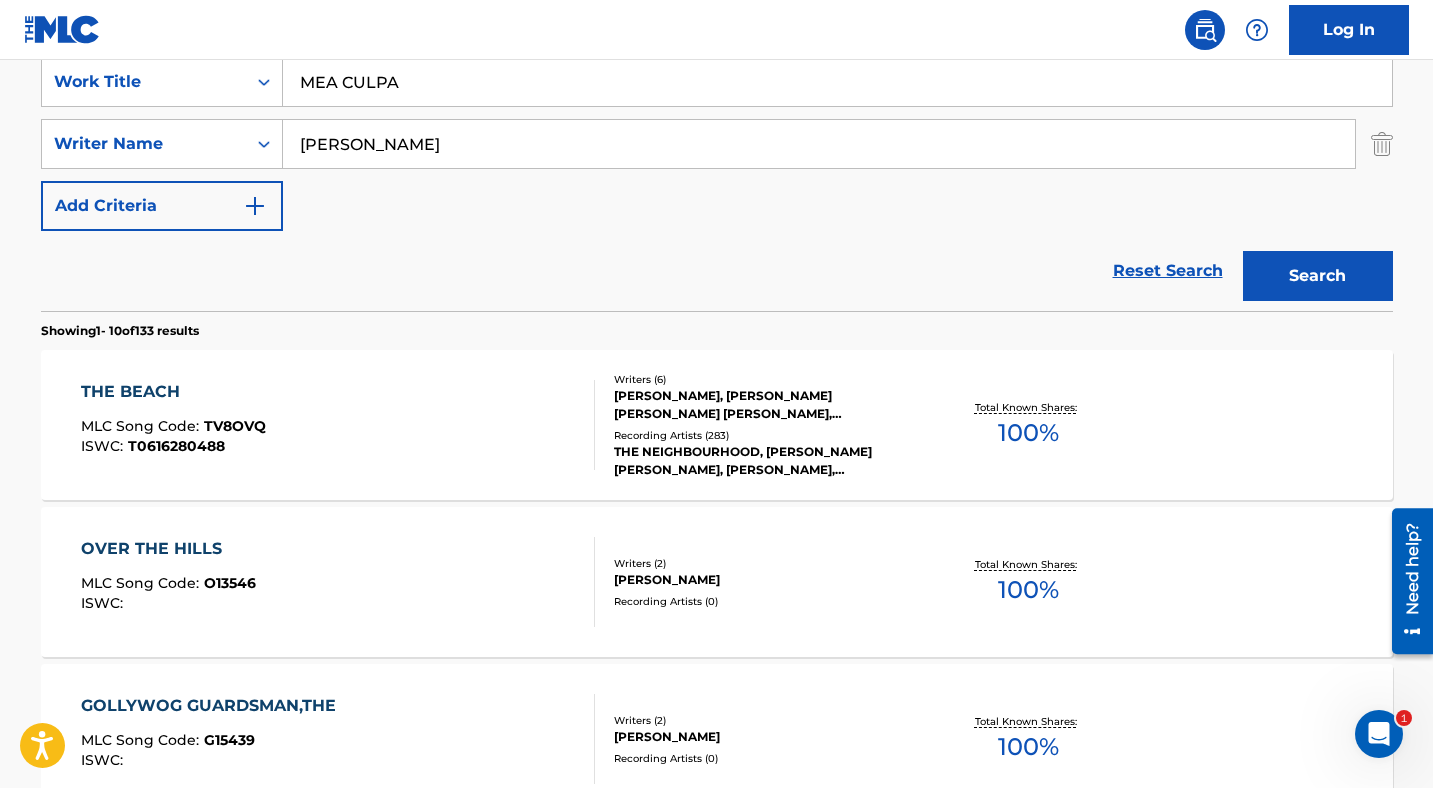 click on "[PERSON_NAME]" at bounding box center [819, 144] 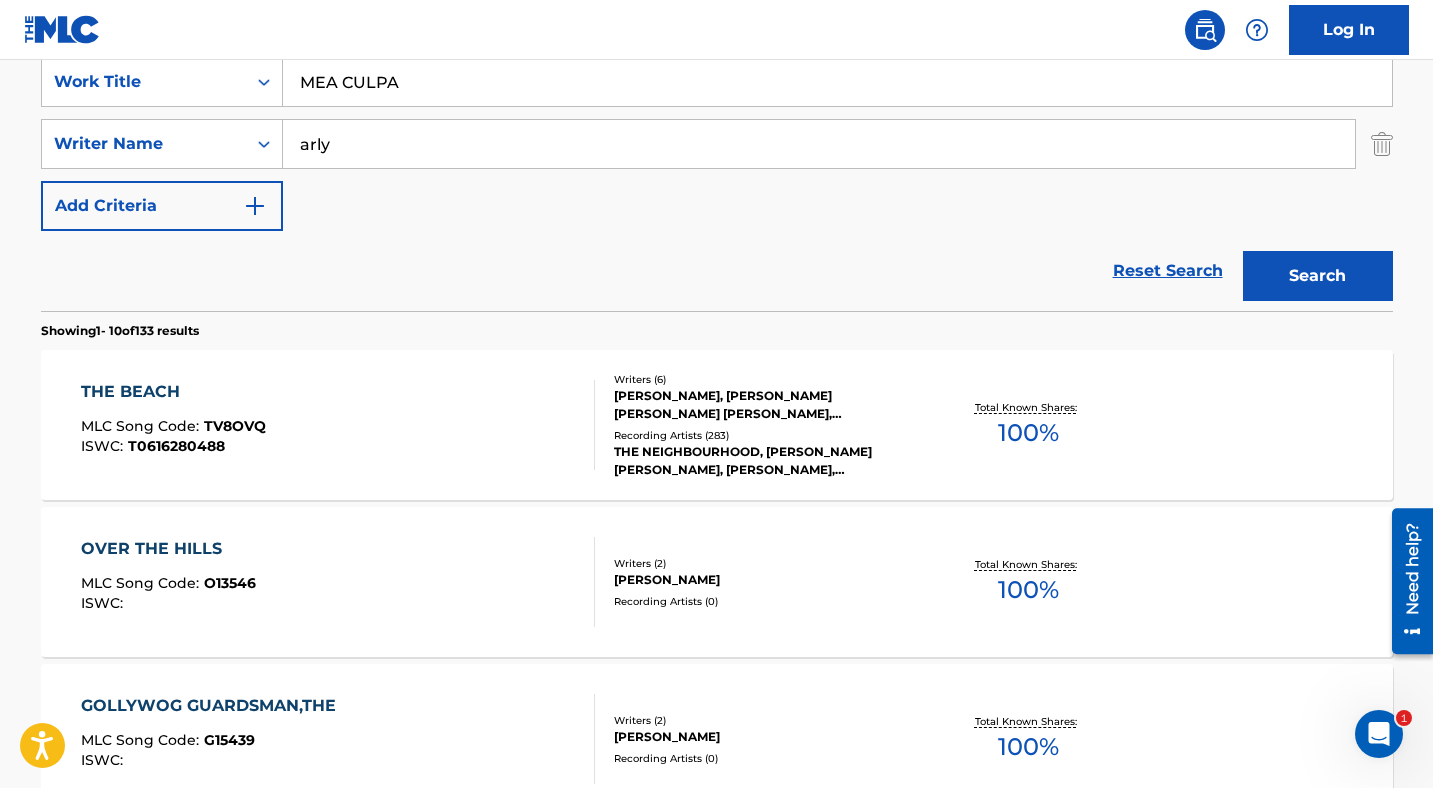 type on "arly" 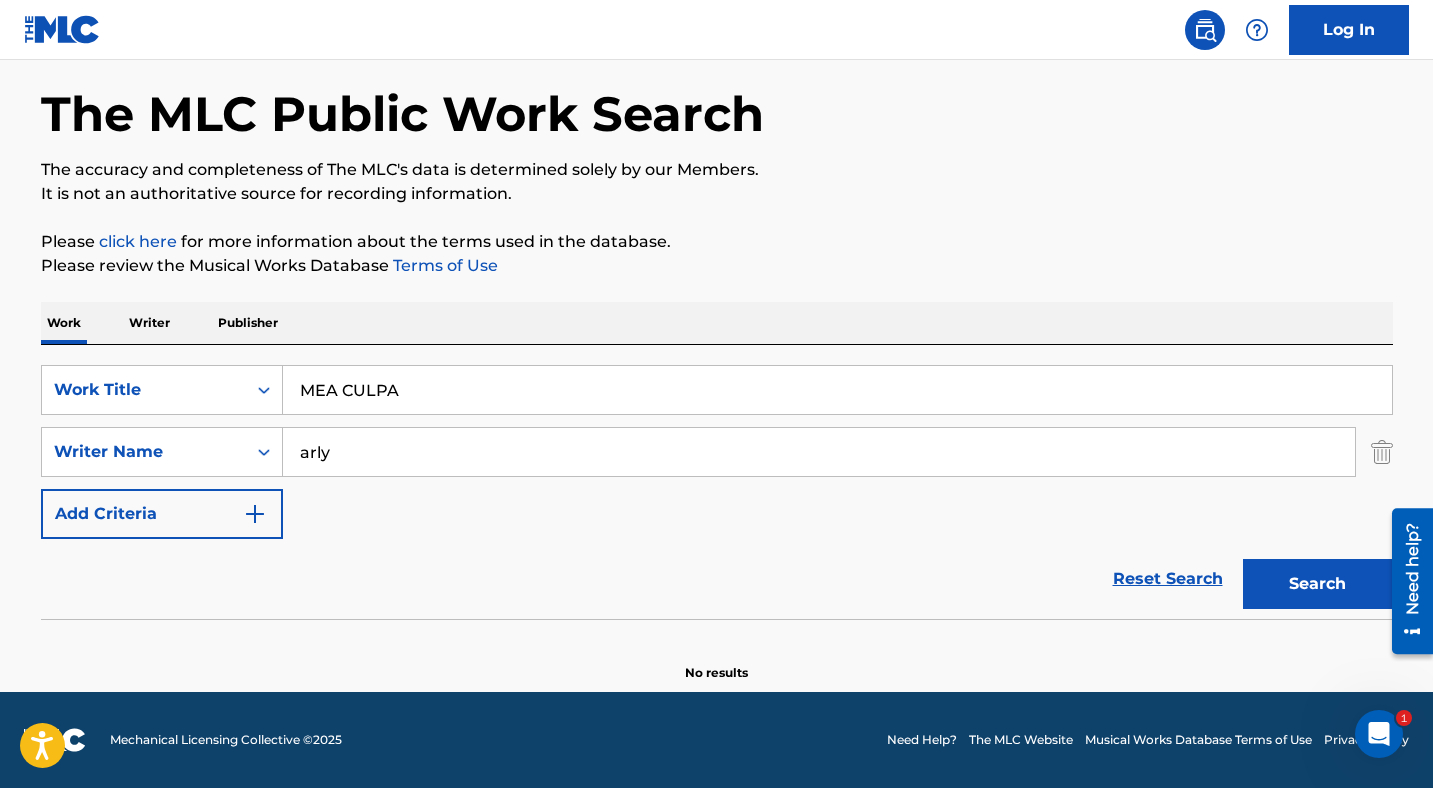 scroll, scrollTop: 80, scrollLeft: 0, axis: vertical 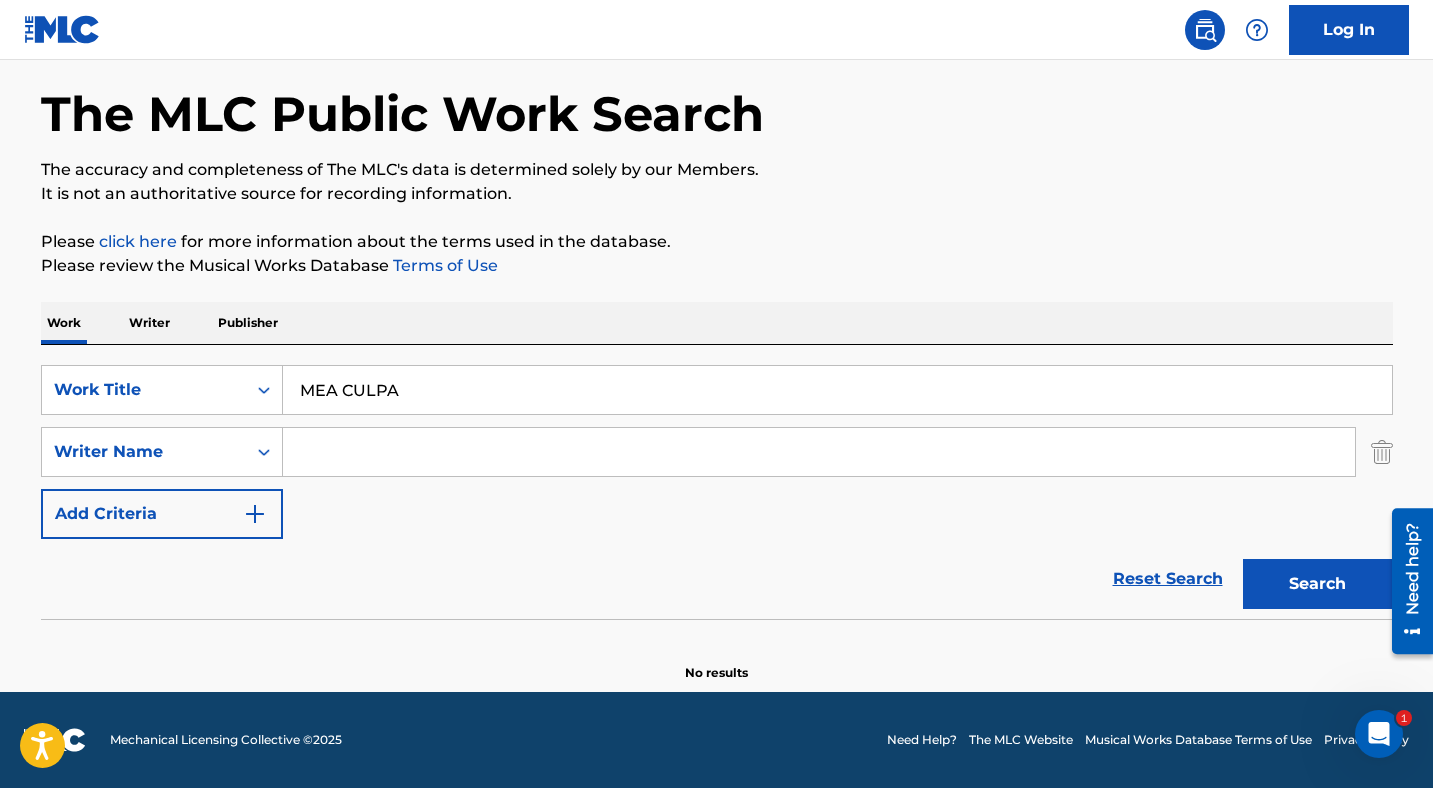 click on "Search" at bounding box center (1318, 584) 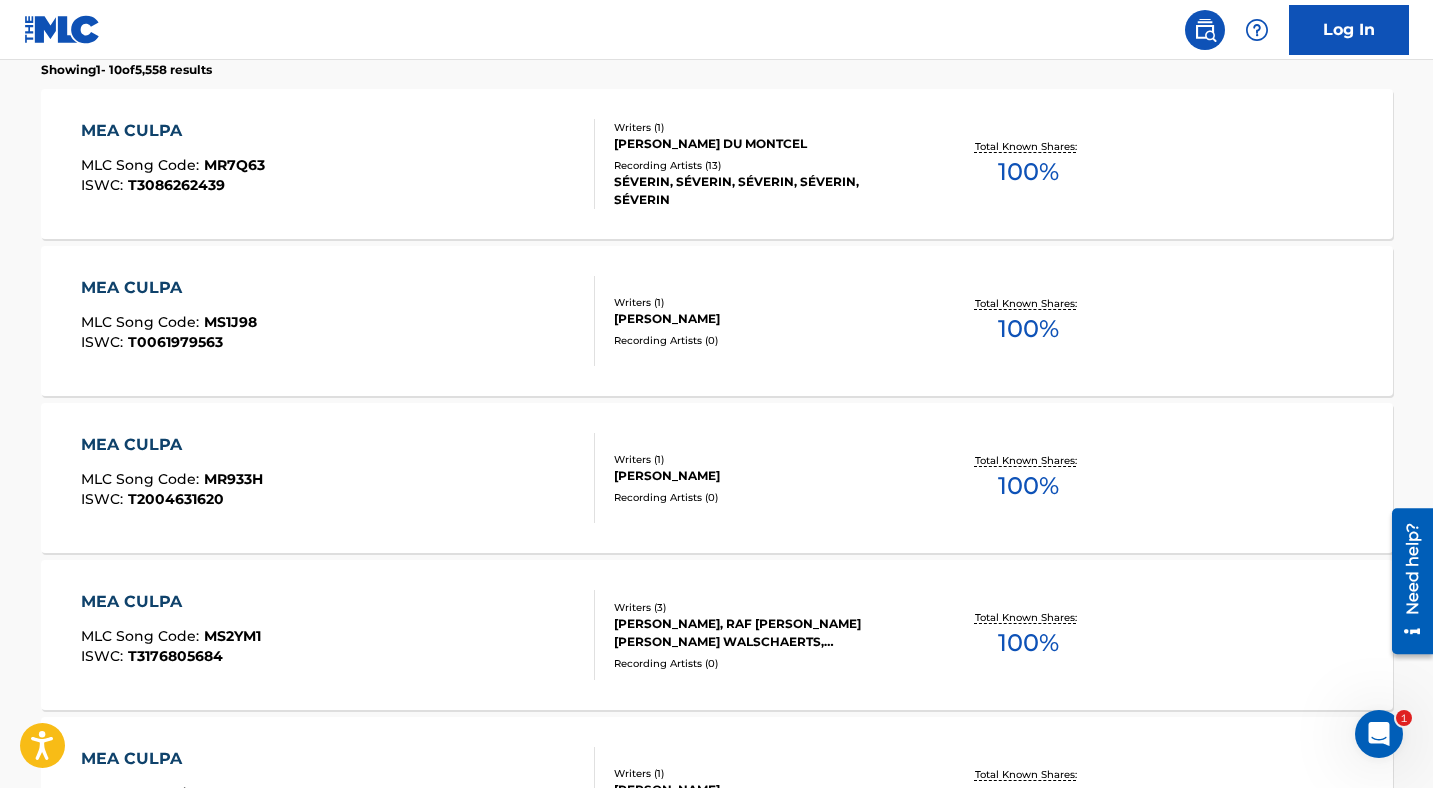 scroll, scrollTop: 0, scrollLeft: 0, axis: both 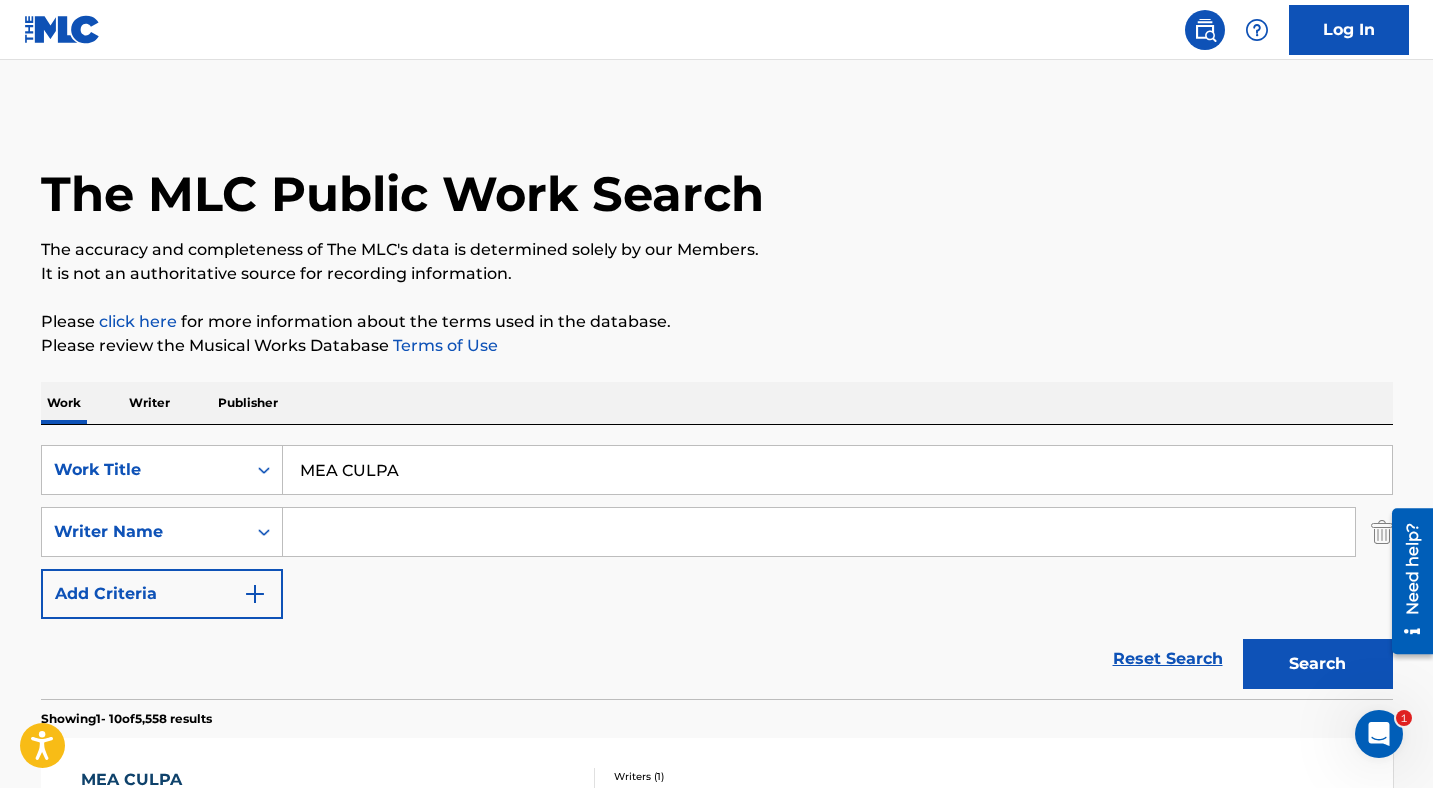 click at bounding box center (819, 532) 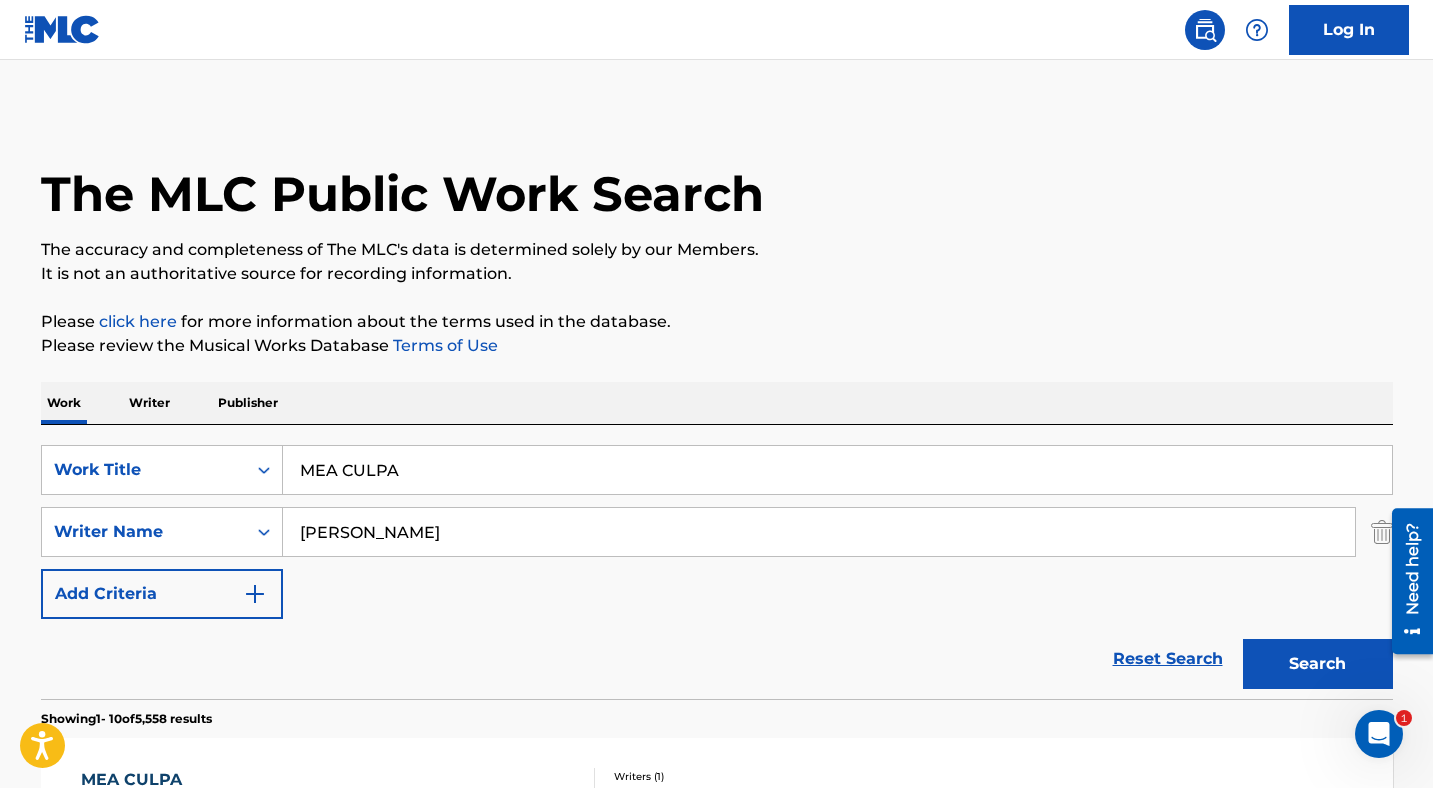 click on "Search" at bounding box center (1318, 664) 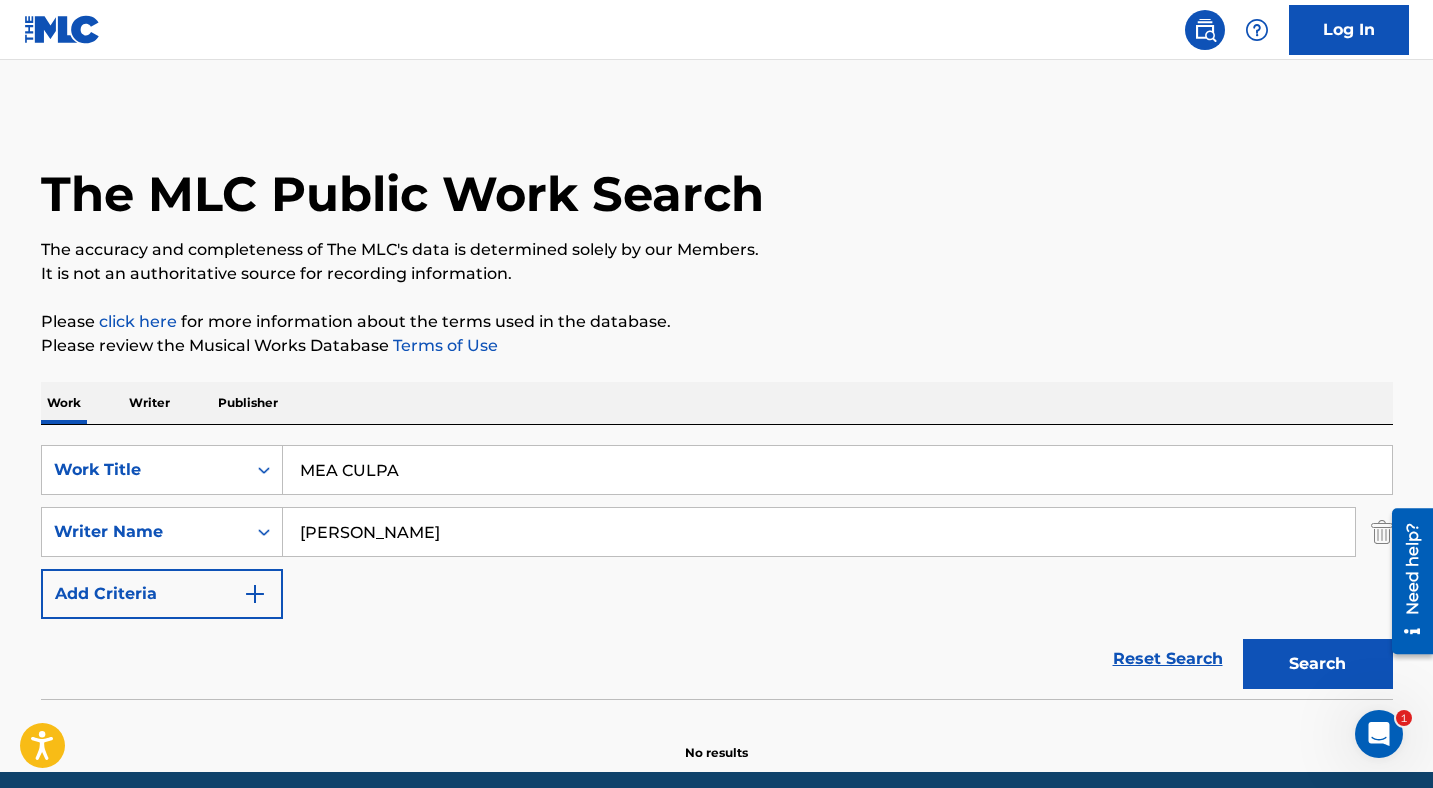 scroll, scrollTop: 80, scrollLeft: 0, axis: vertical 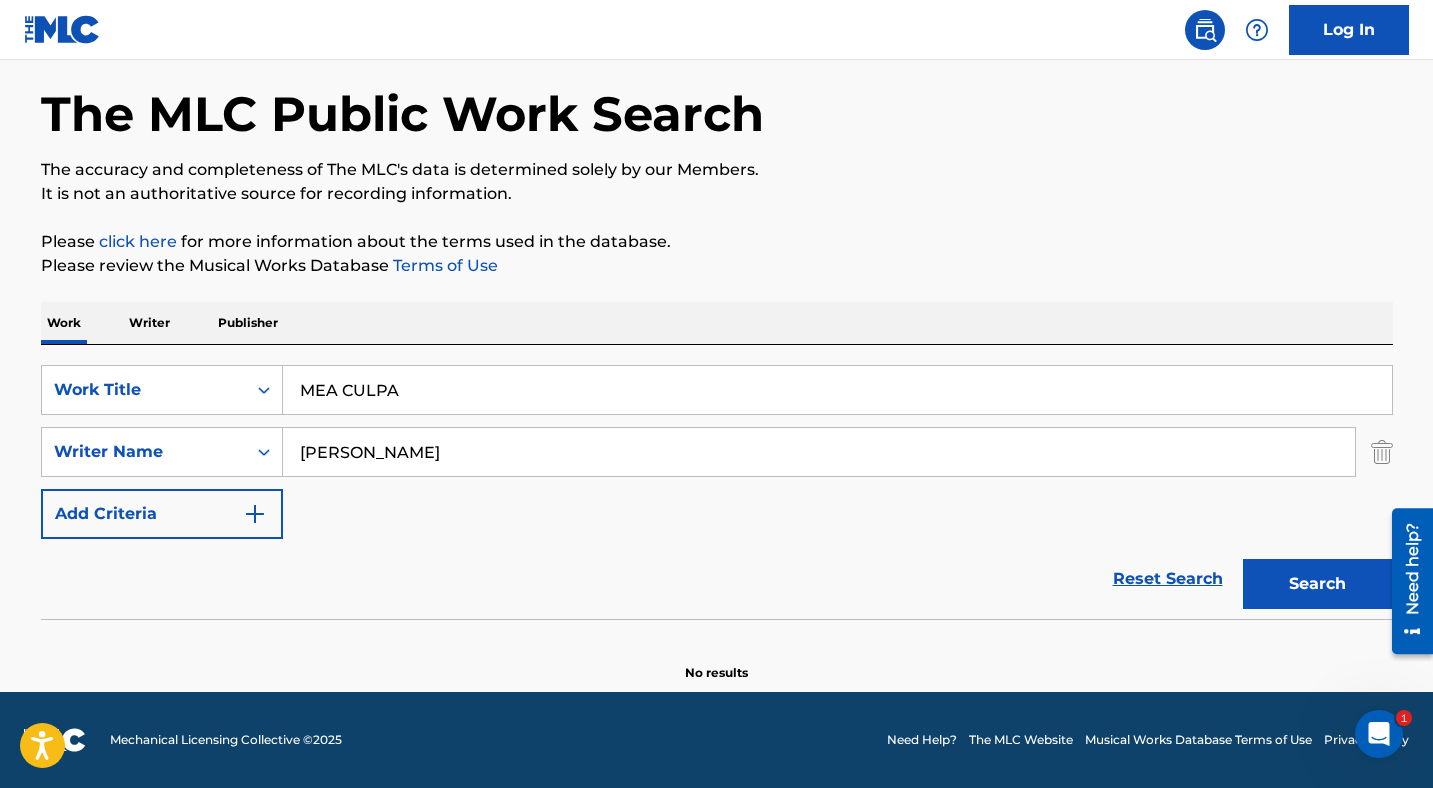 click on "[PERSON_NAME]" at bounding box center [819, 452] 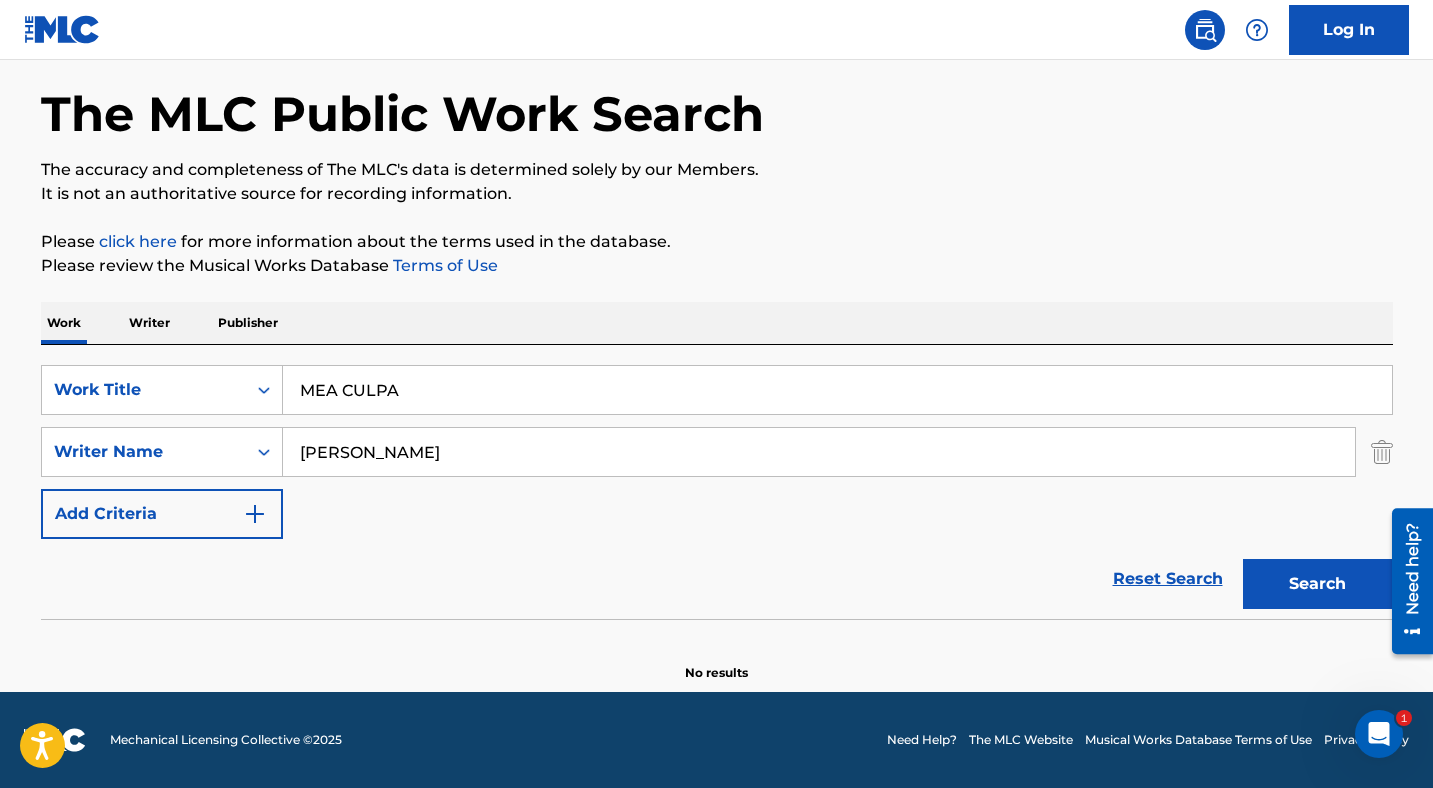 click at bounding box center [1382, 452] 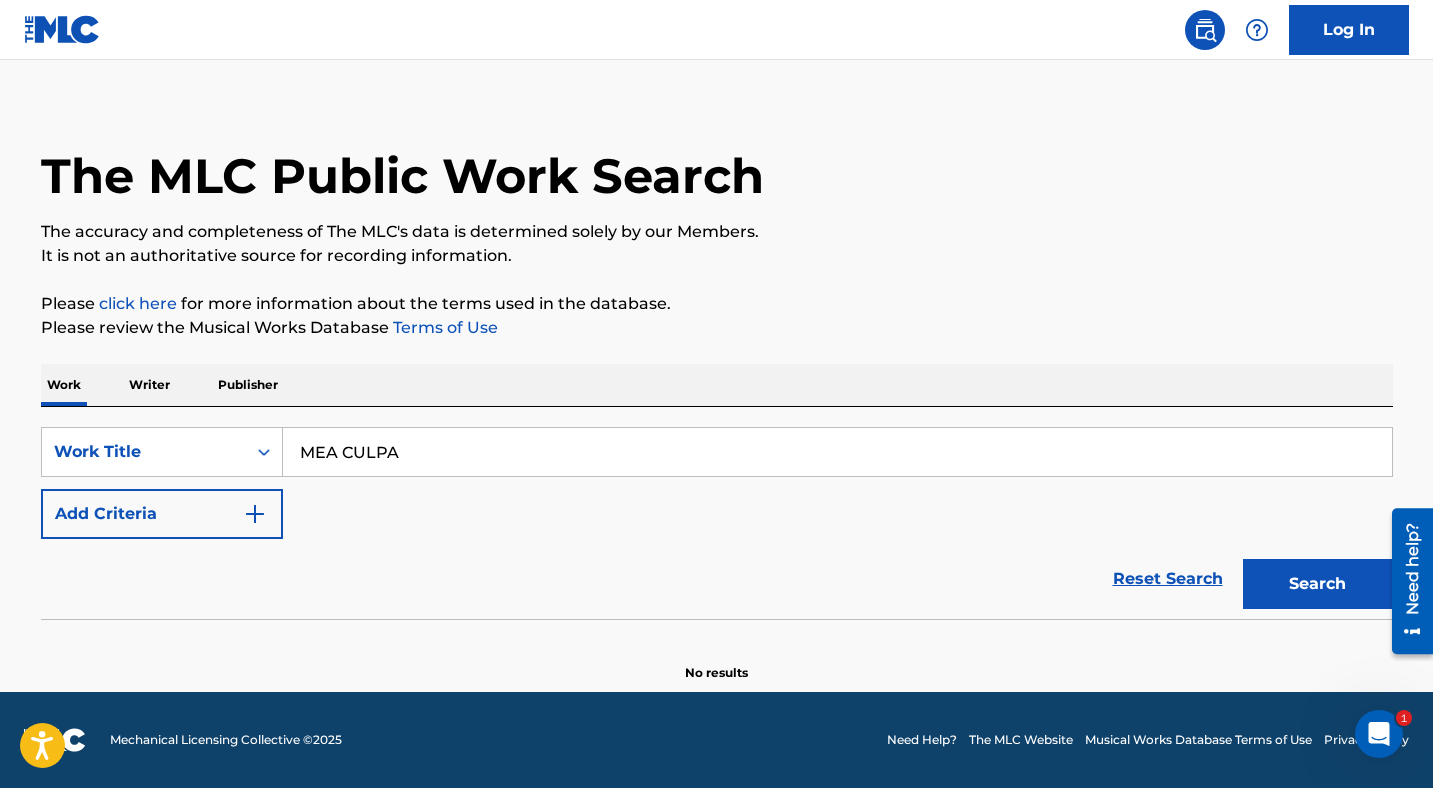 click on "MEA CULPA" at bounding box center [837, 452] 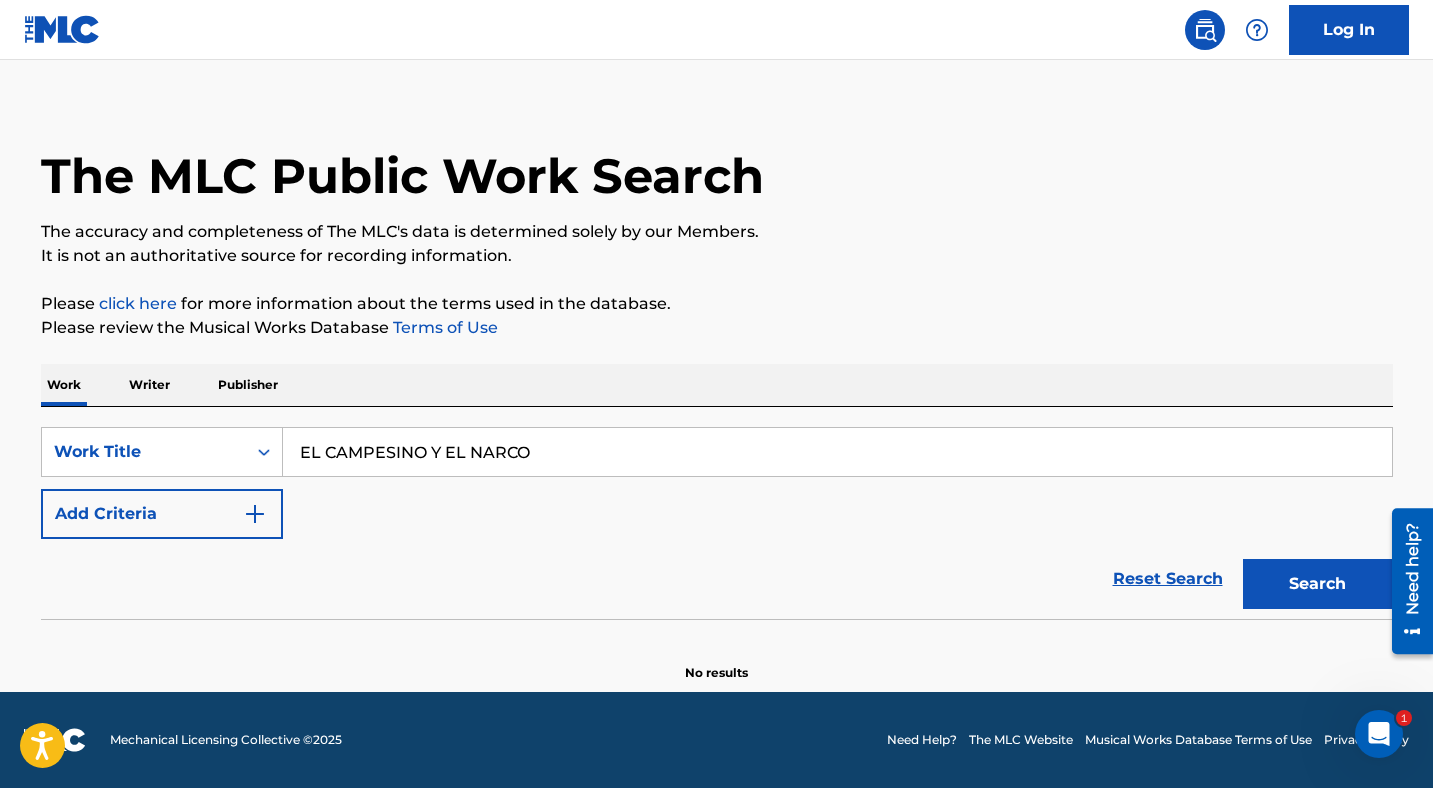 click on "Search" at bounding box center (1318, 584) 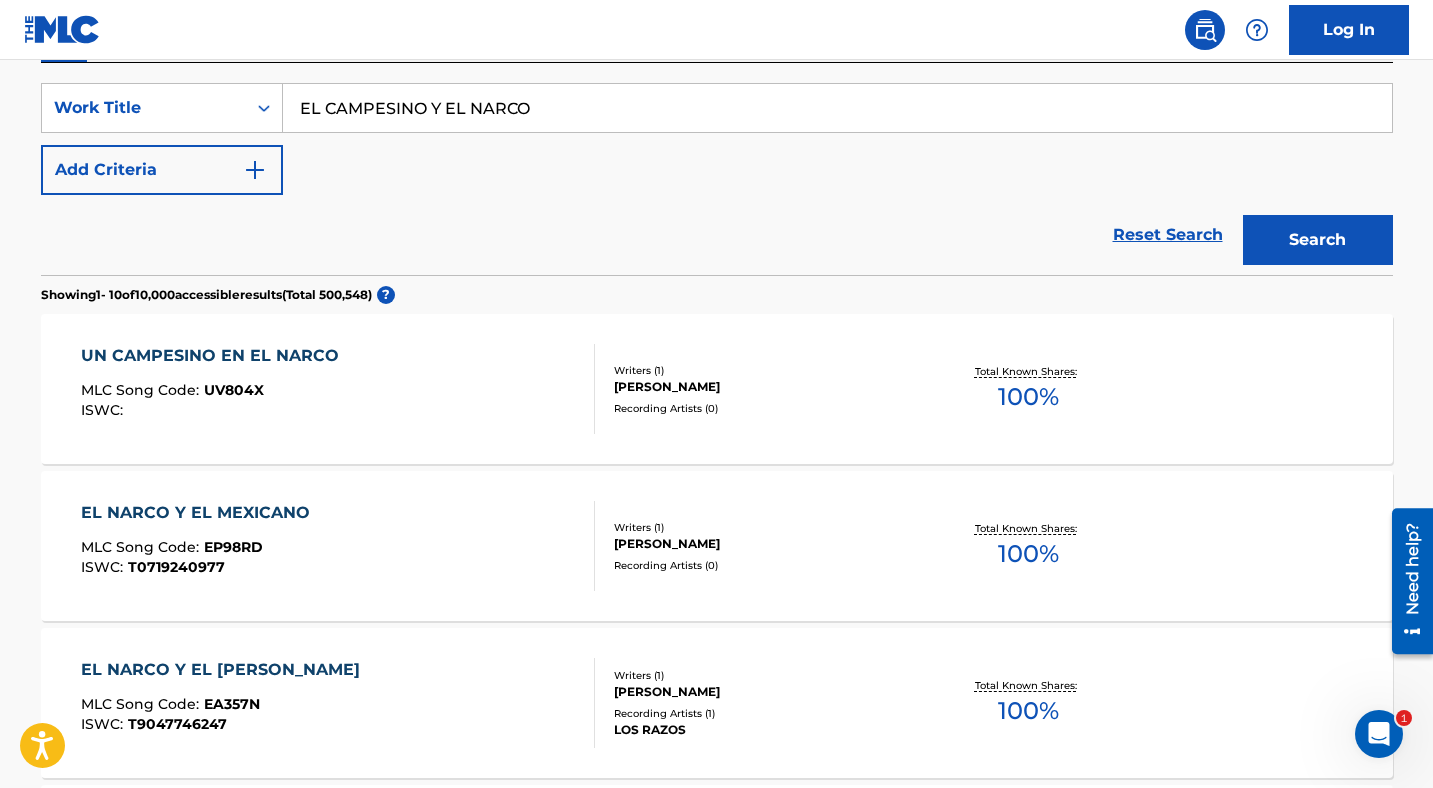 scroll, scrollTop: 0, scrollLeft: 0, axis: both 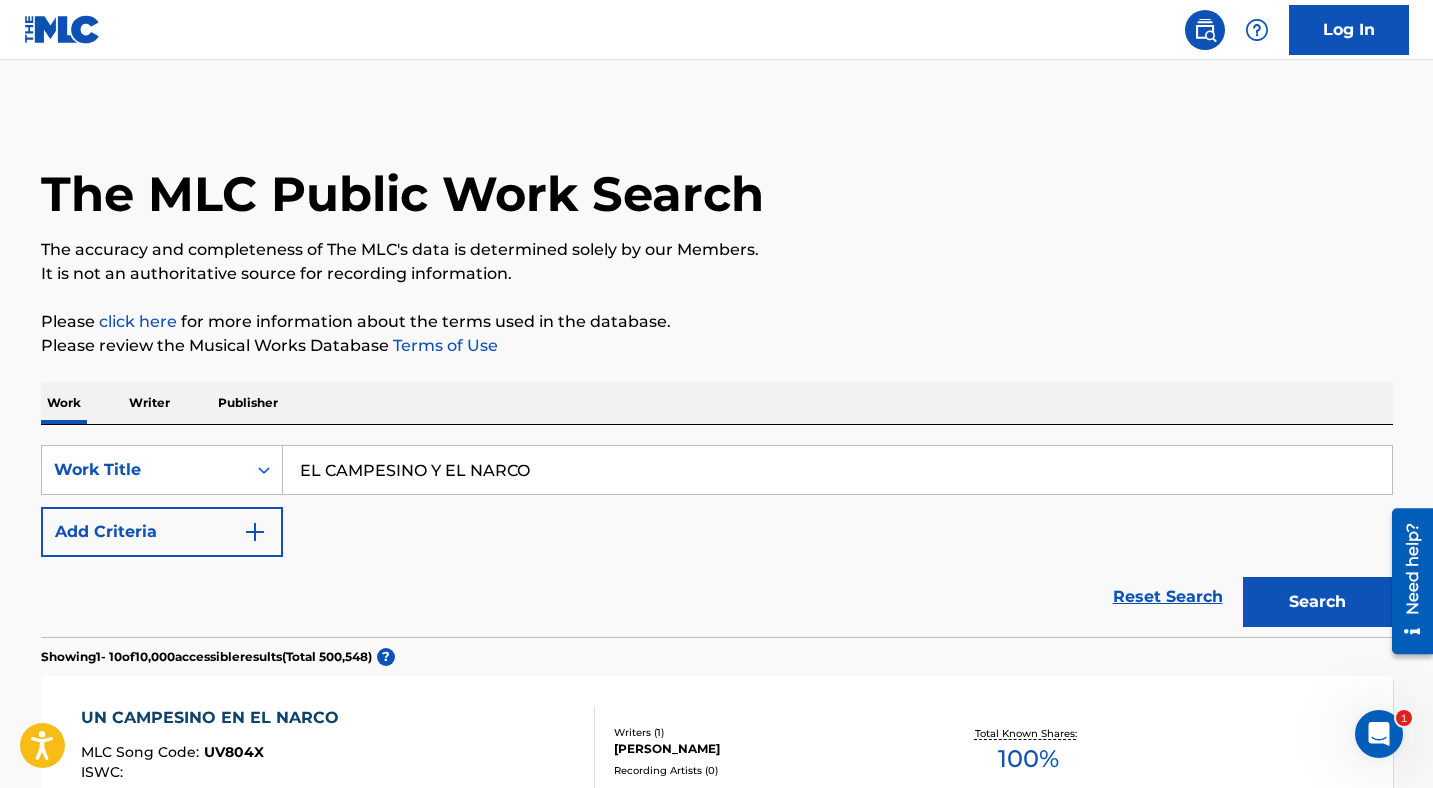 click on "EL CAMPESINO Y EL NARCO" at bounding box center [837, 470] 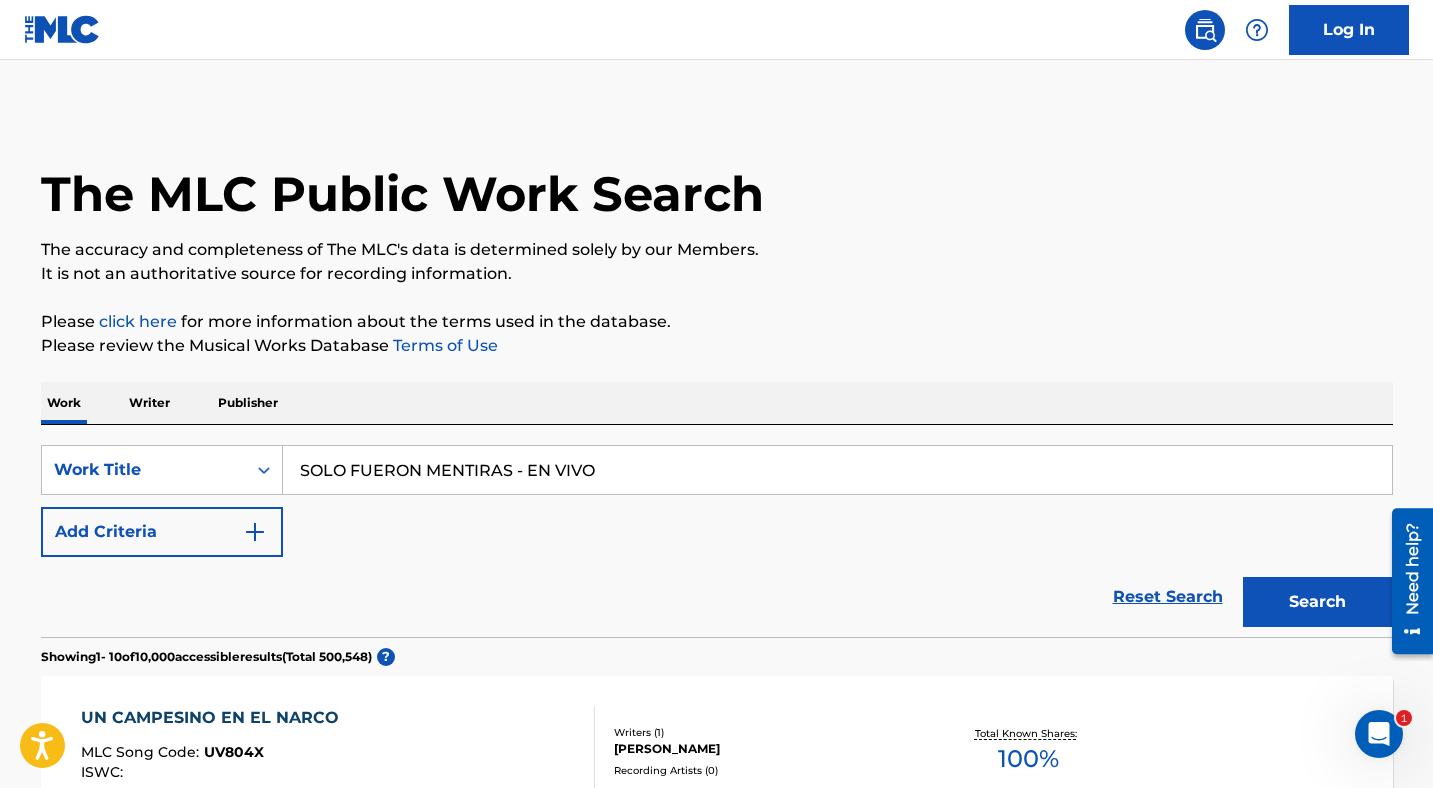 drag, startPoint x: 641, startPoint y: 475, endPoint x: 514, endPoint y: 475, distance: 127 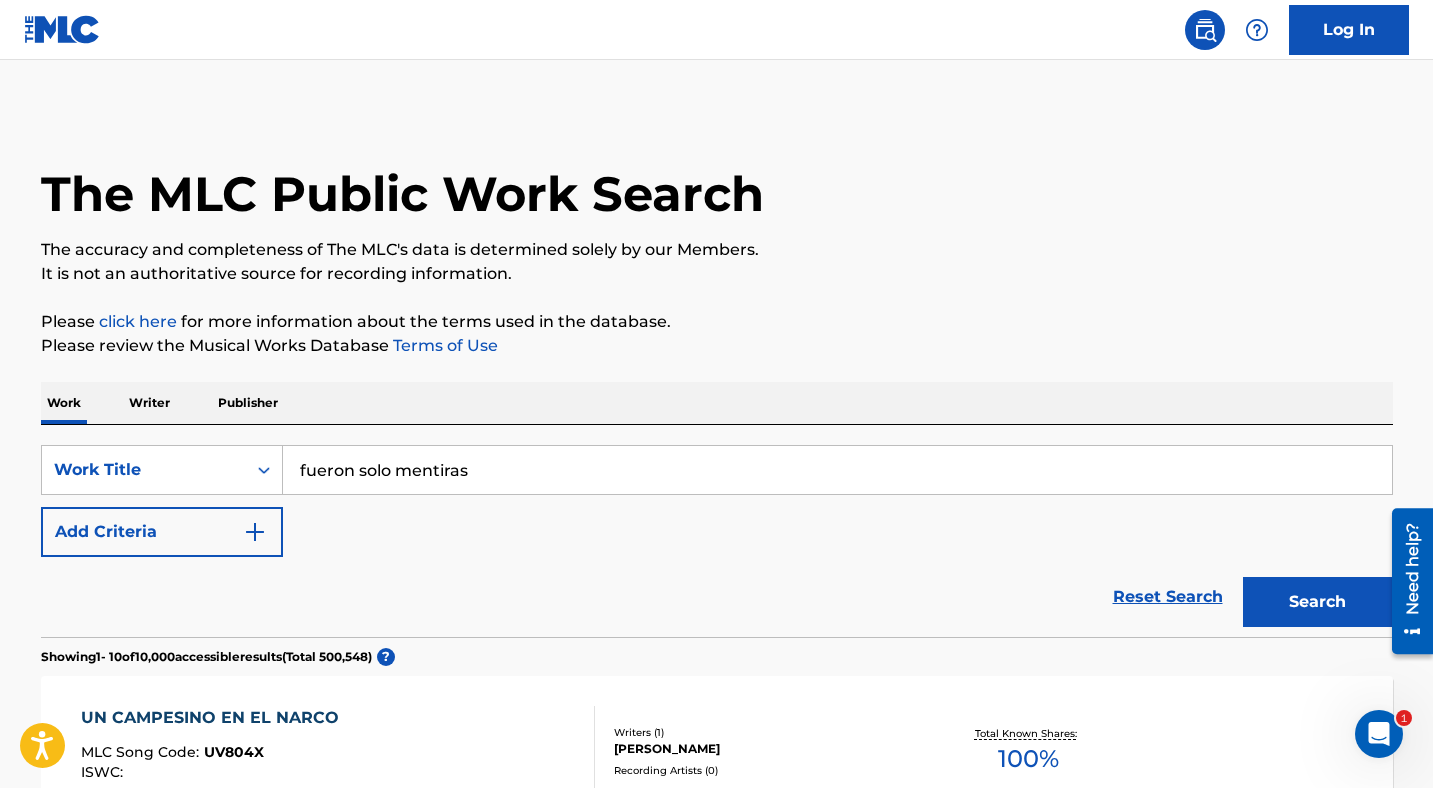 click on "fueron solo mentiras" at bounding box center [837, 470] 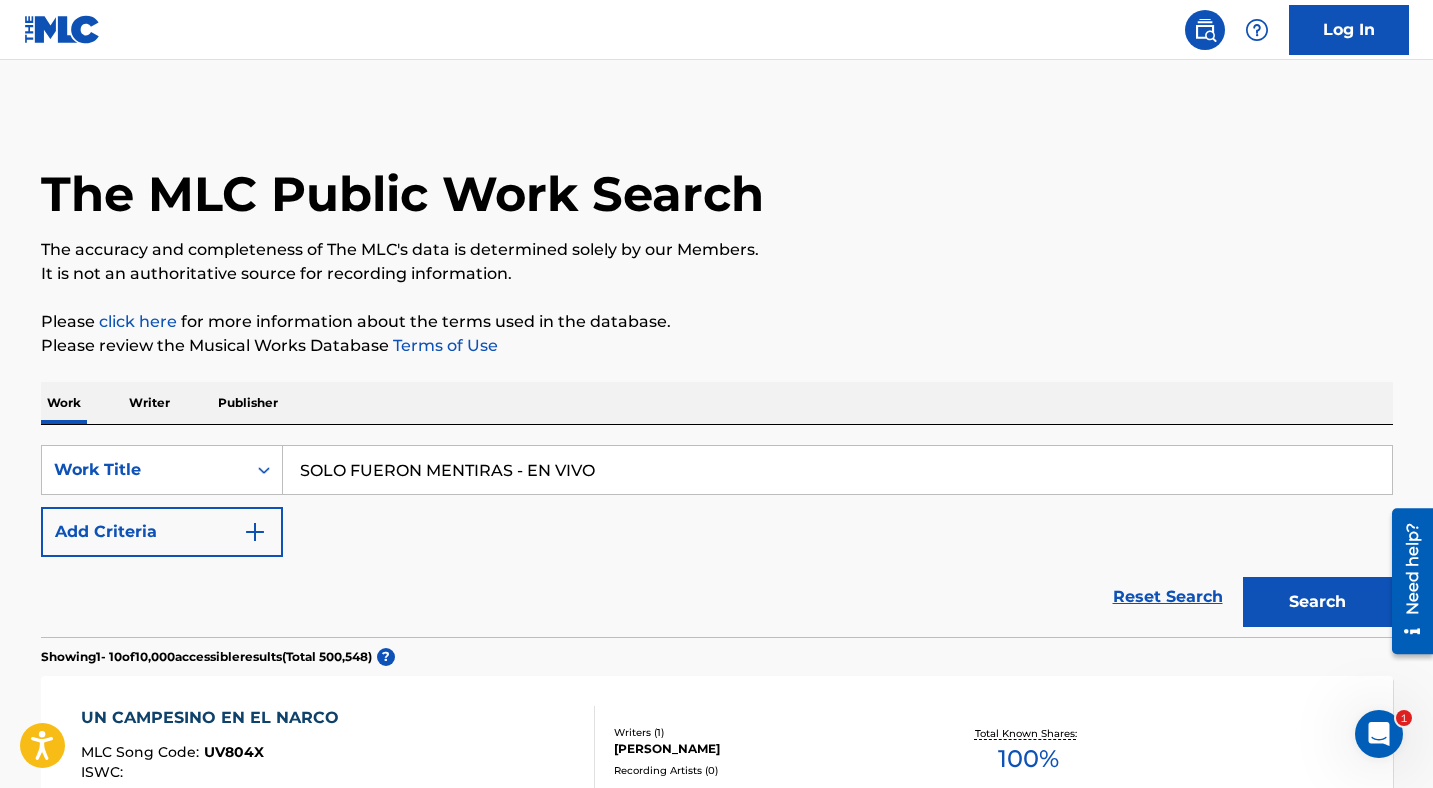 click on "SOLO FUERON MENTIRAS - EN VIVO" at bounding box center (837, 470) 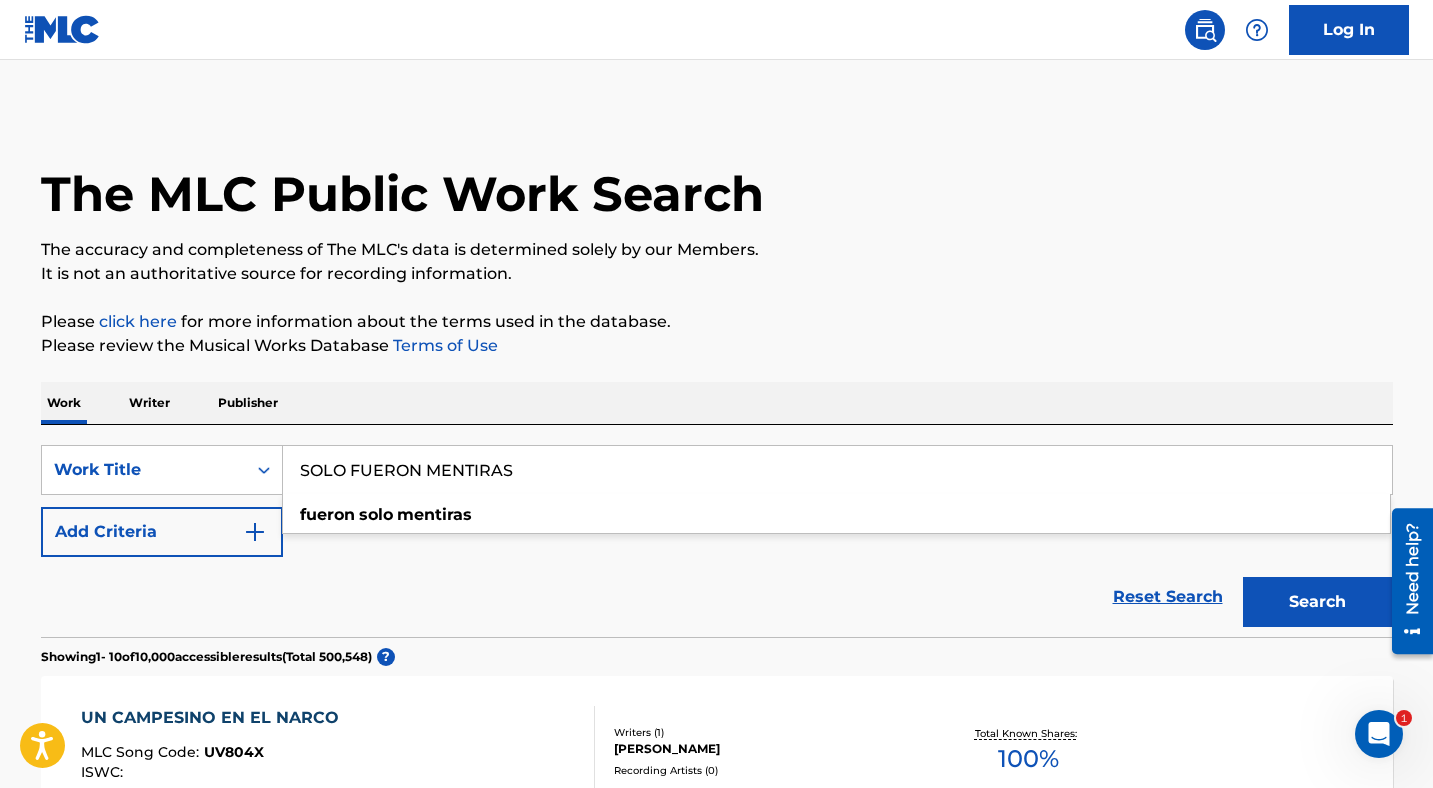 type on "SOLO FUERON MENTIRAS" 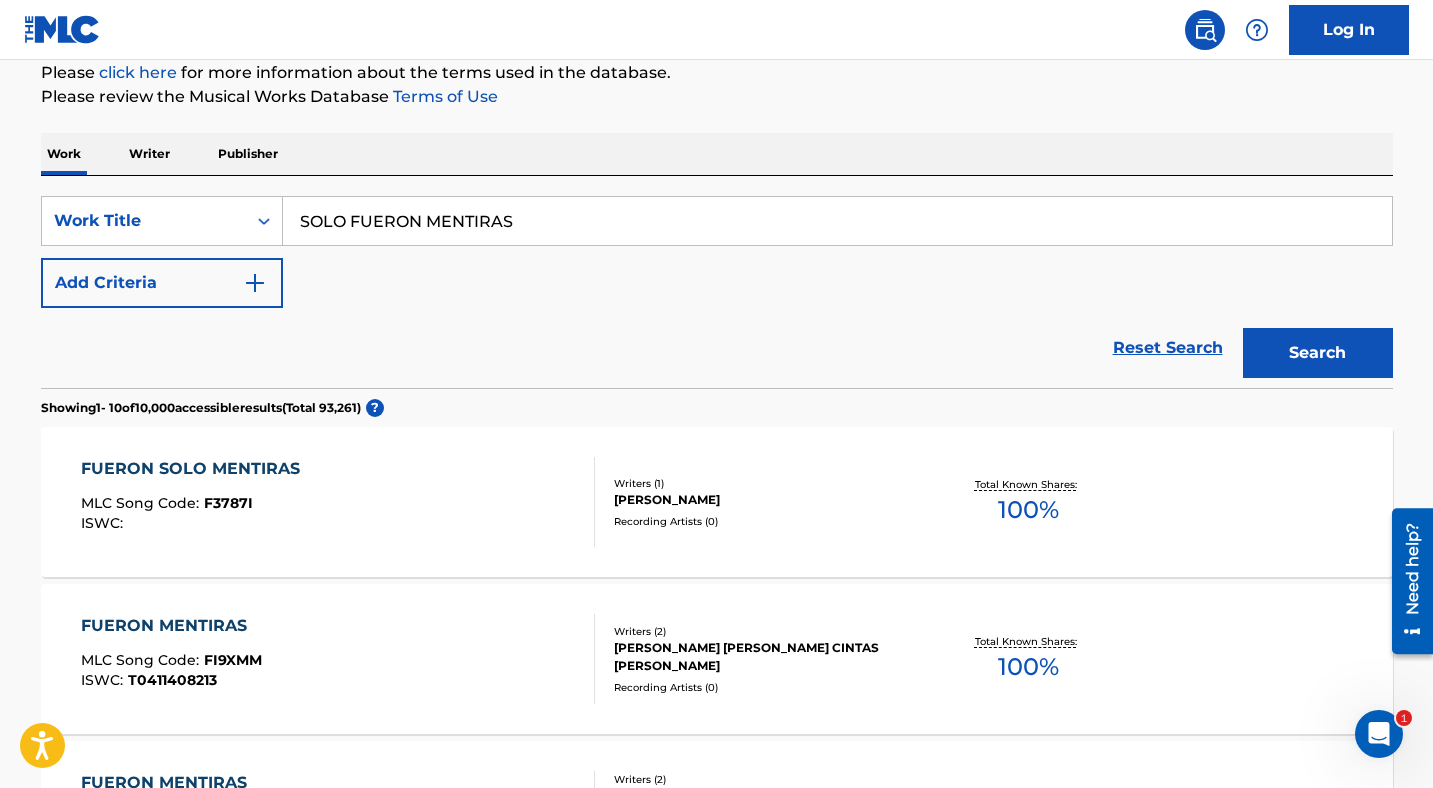 scroll, scrollTop: 251, scrollLeft: 0, axis: vertical 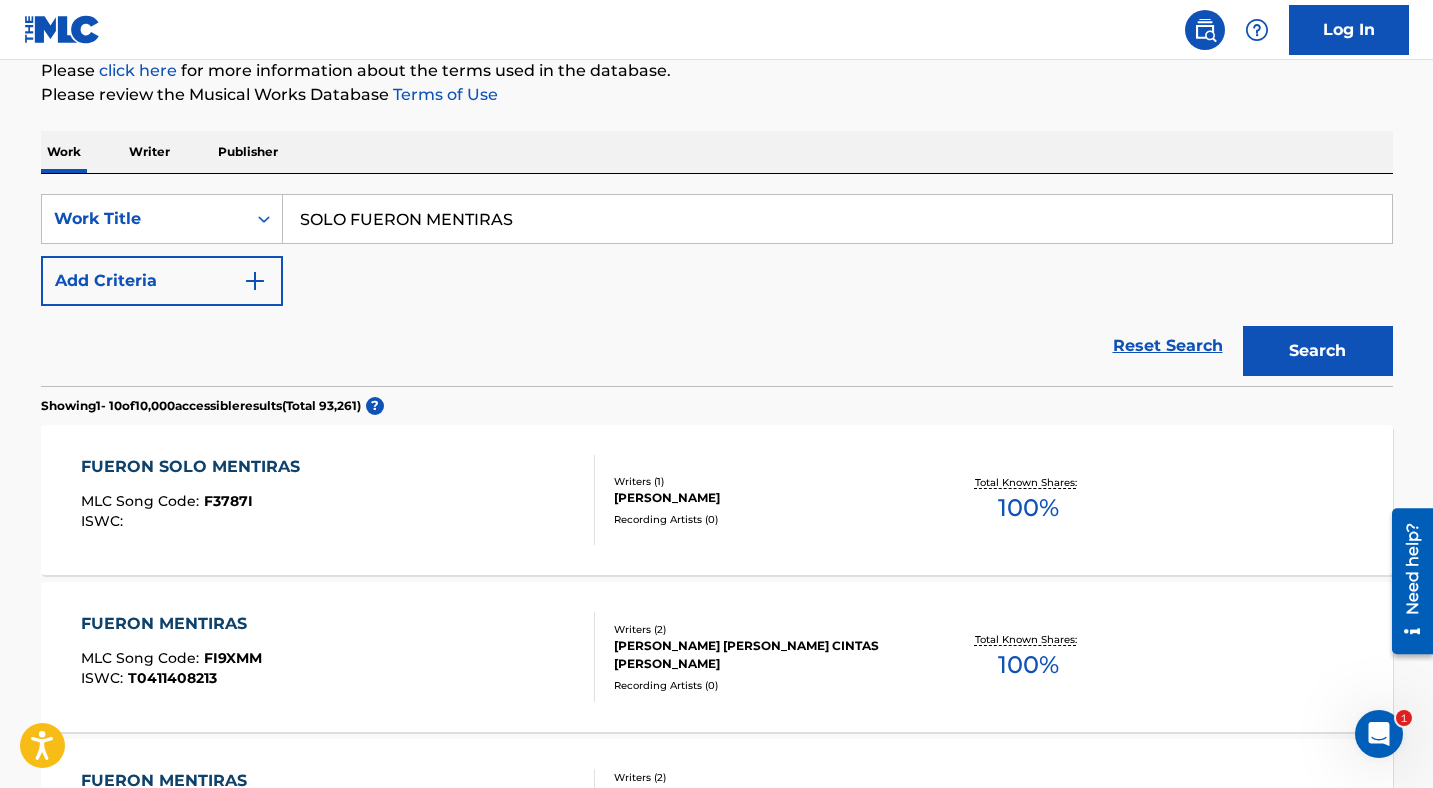 click on "Add Criteria" at bounding box center [162, 281] 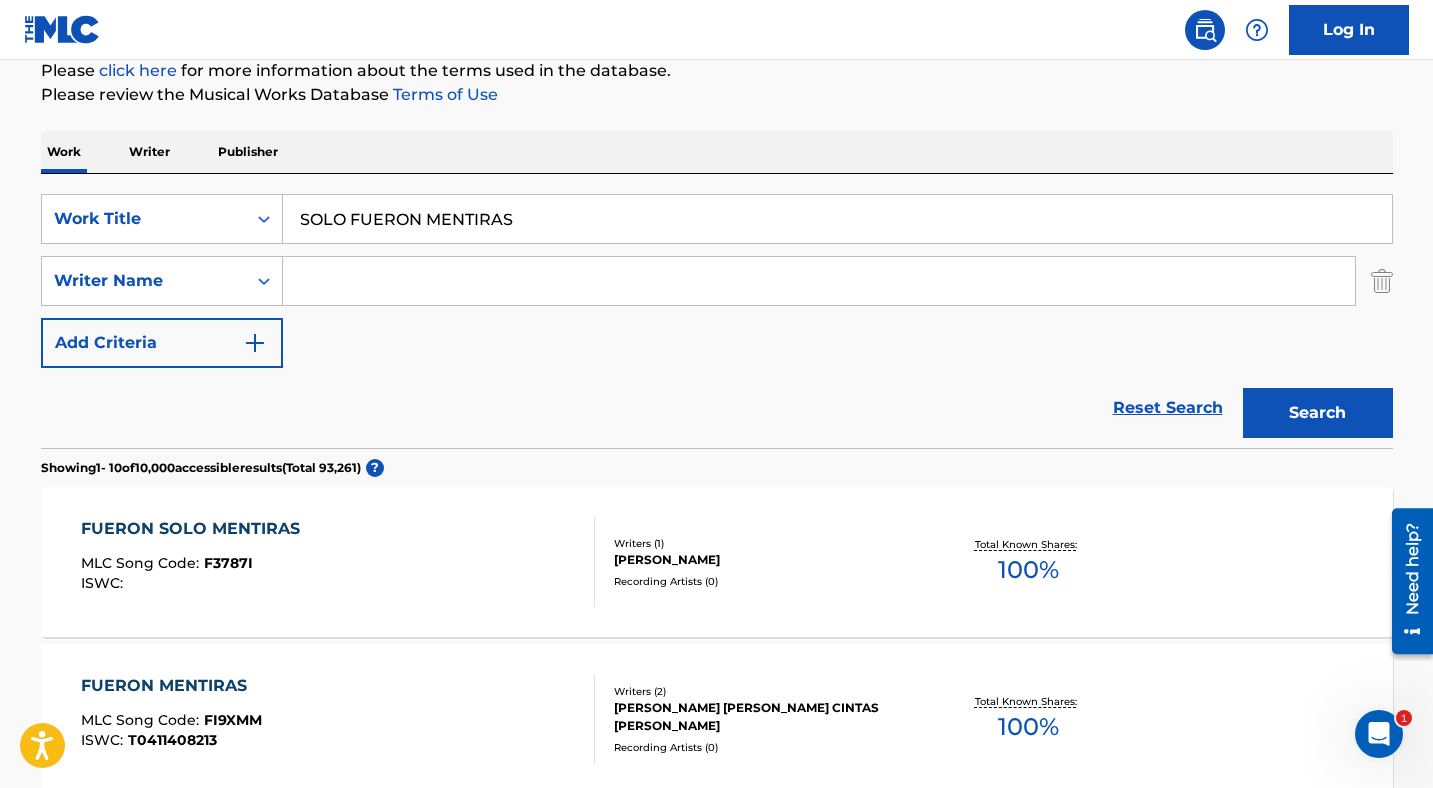 click at bounding box center [819, 281] 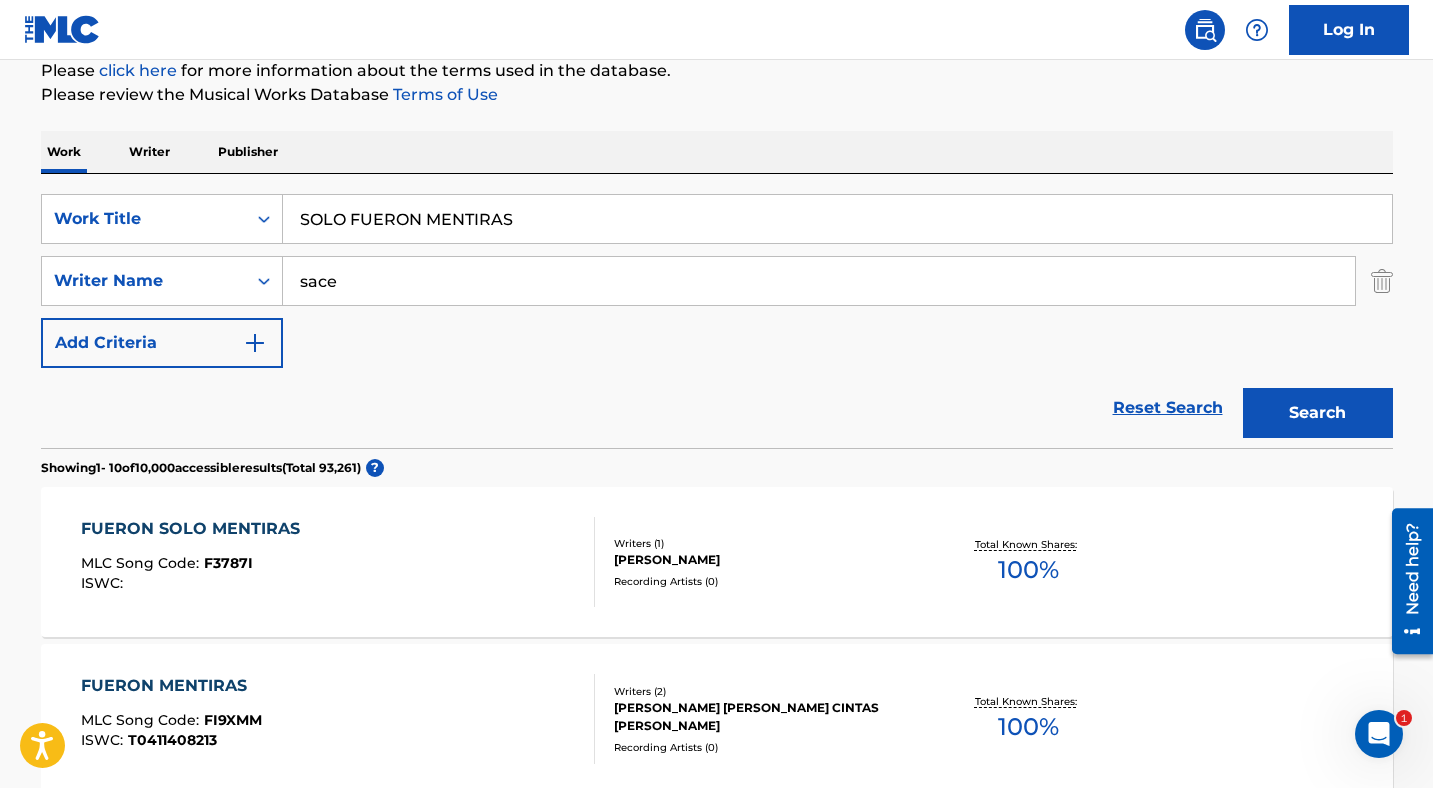 type on "sace" 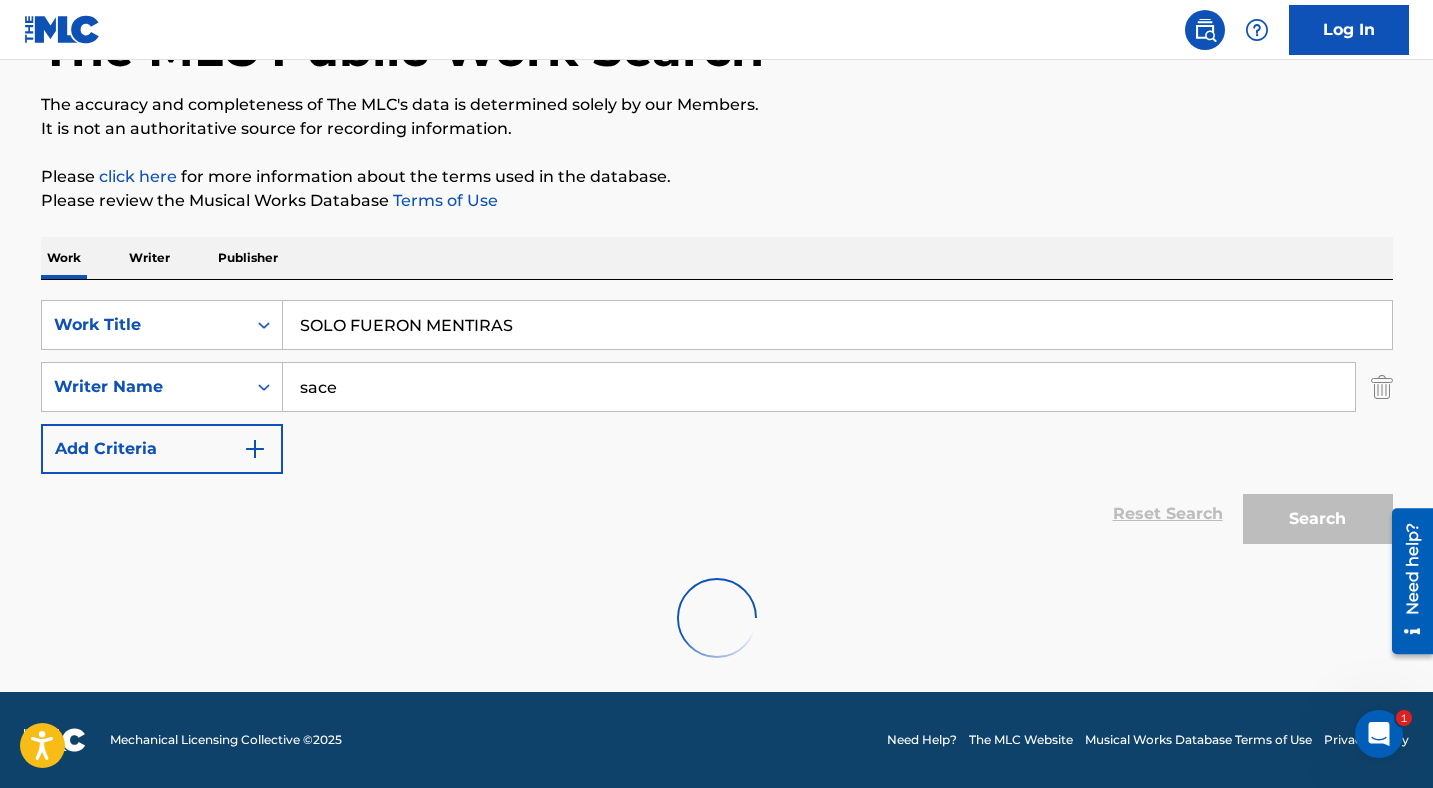 scroll, scrollTop: 80, scrollLeft: 0, axis: vertical 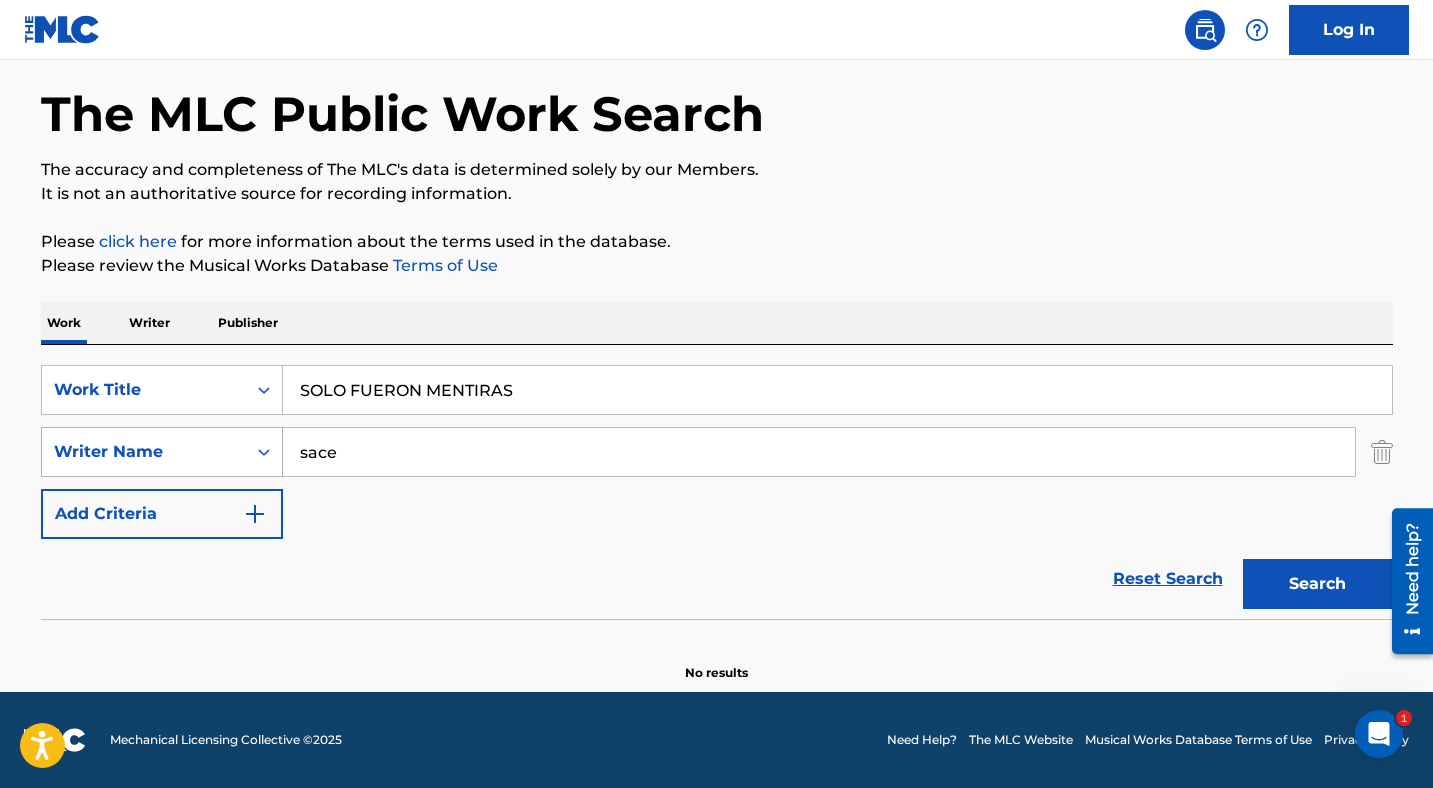 drag, startPoint x: 457, startPoint y: 458, endPoint x: 245, endPoint y: 458, distance: 212 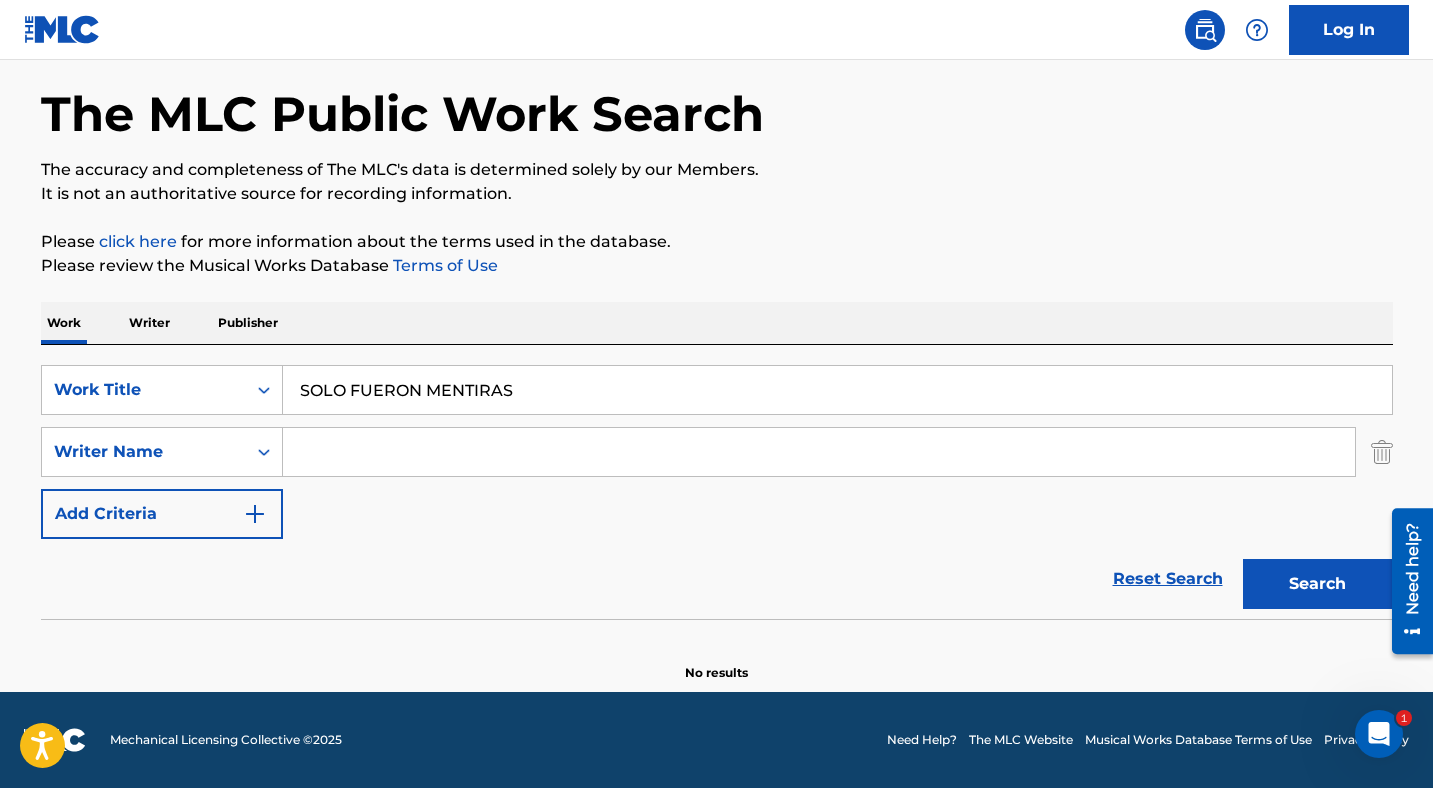 type 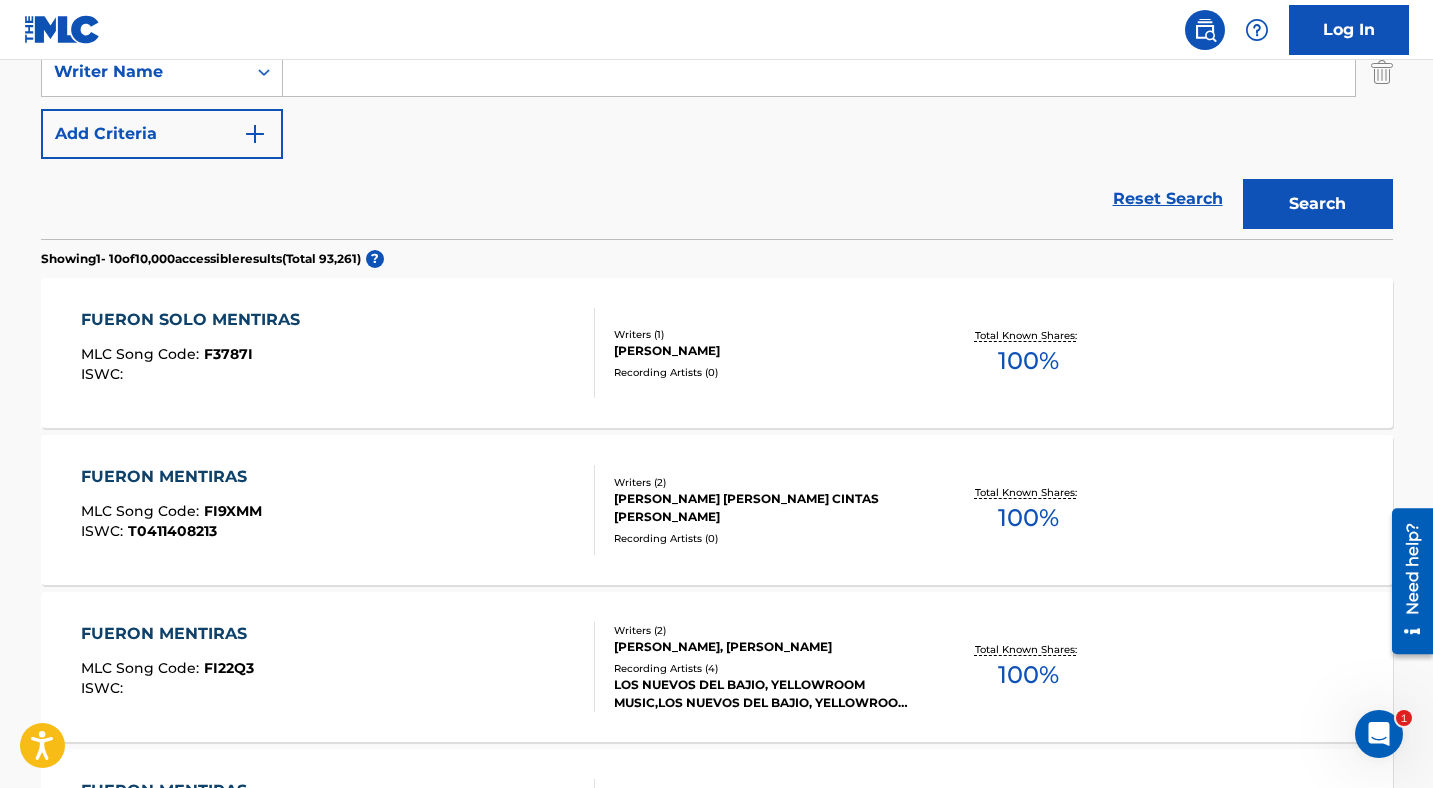 scroll, scrollTop: 466, scrollLeft: 0, axis: vertical 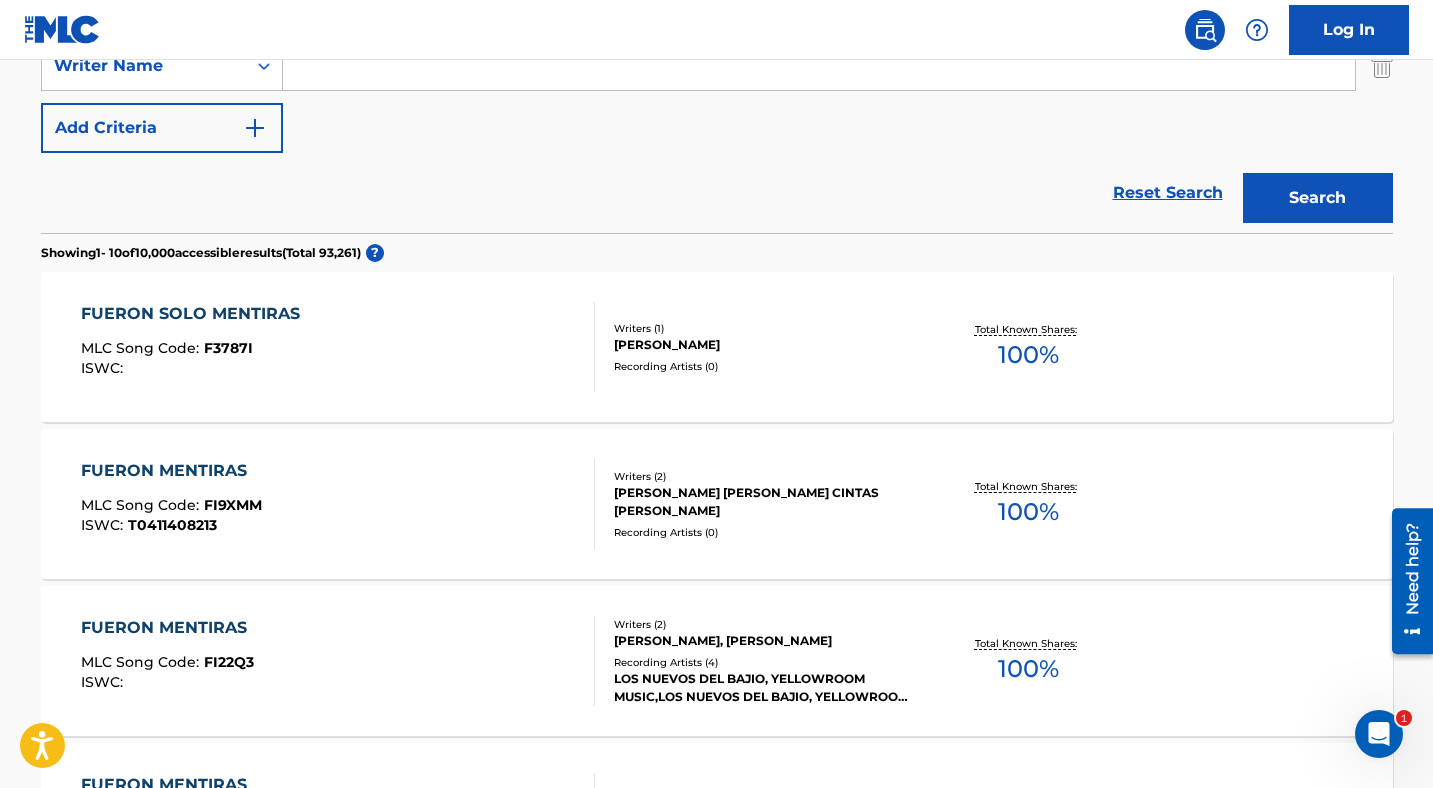 click on "FUERON SOLO MENTIRAS MLC Song Code : F3787I ISWC :" at bounding box center (338, 347) 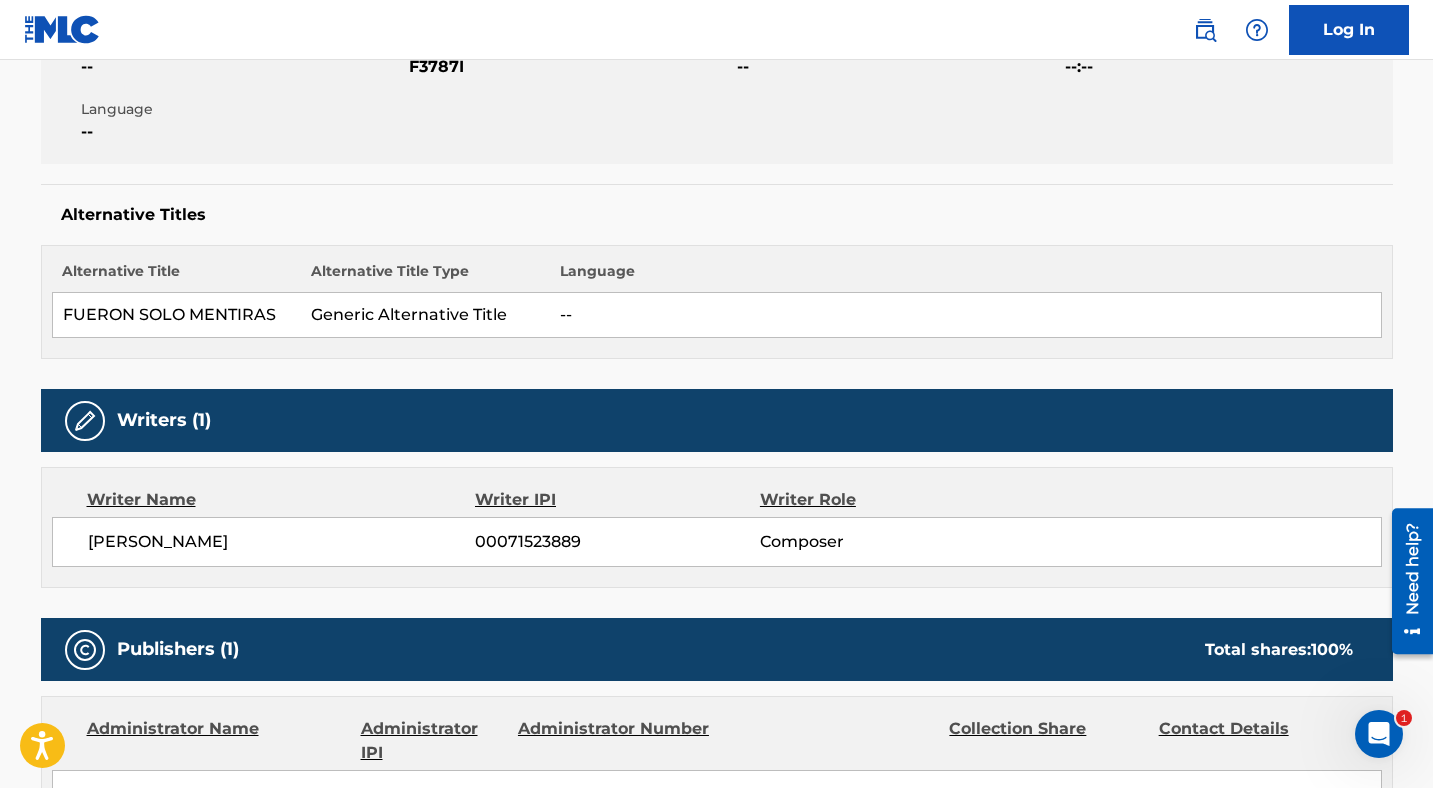 scroll, scrollTop: 0, scrollLeft: 0, axis: both 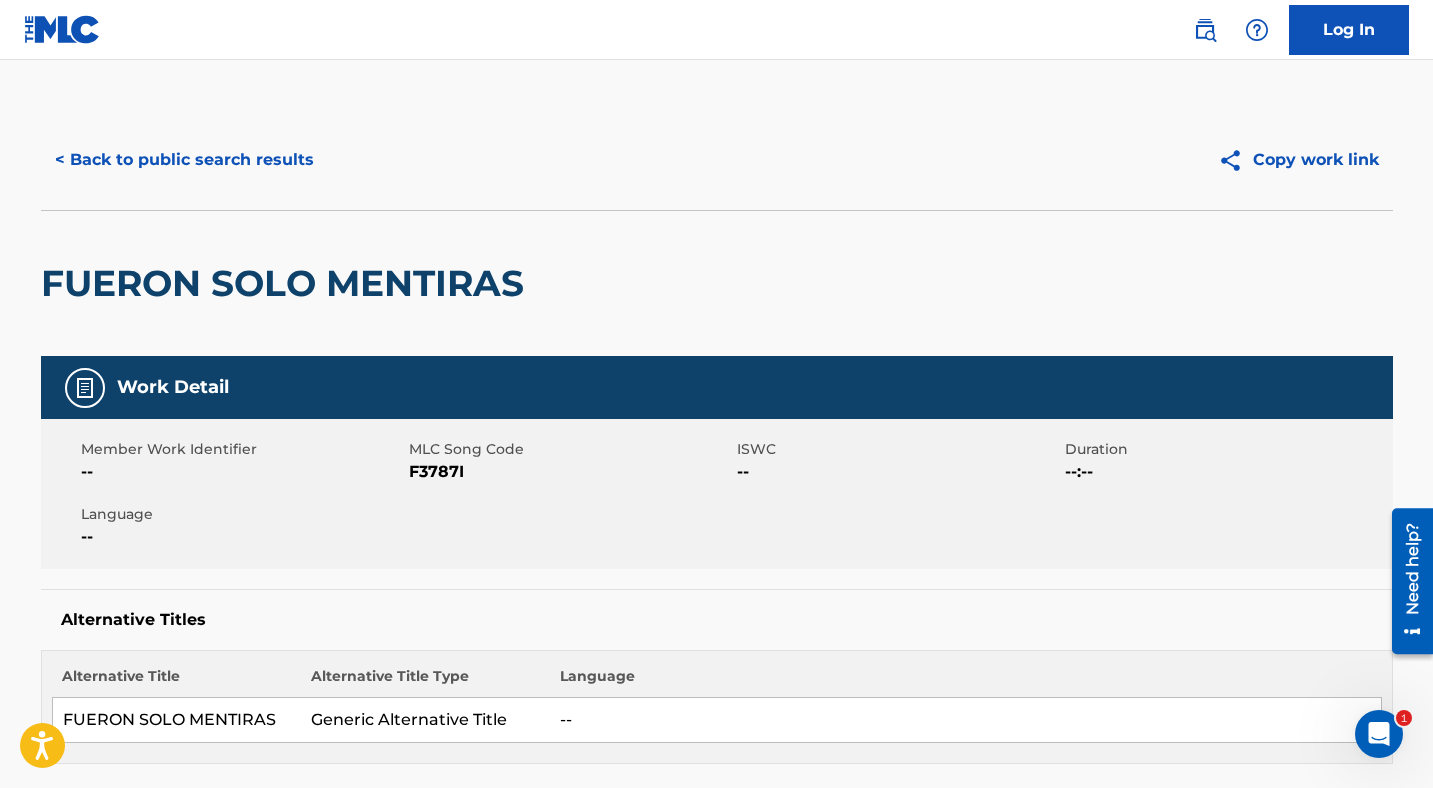 click on "< Back to public search results" at bounding box center [184, 160] 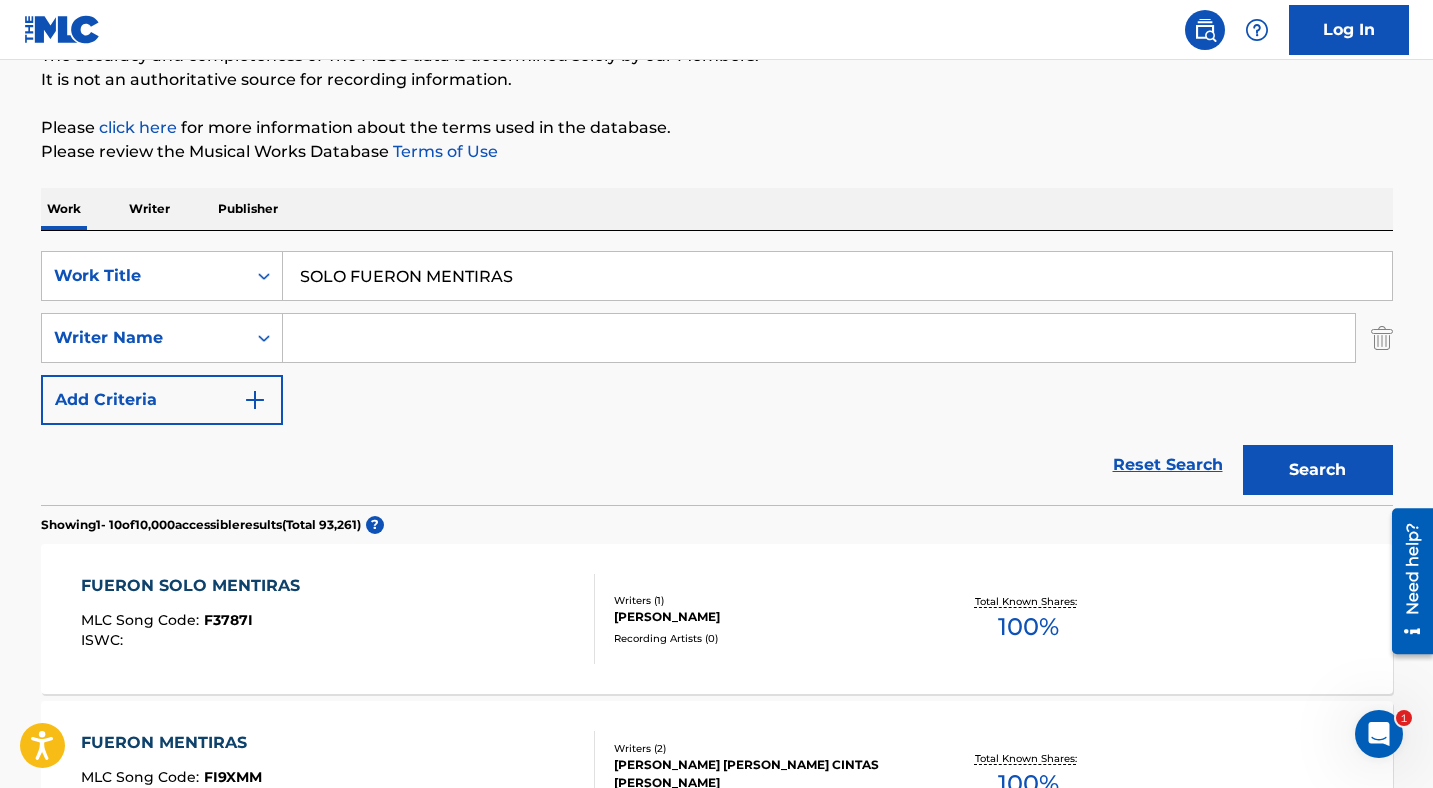 scroll, scrollTop: 181, scrollLeft: 0, axis: vertical 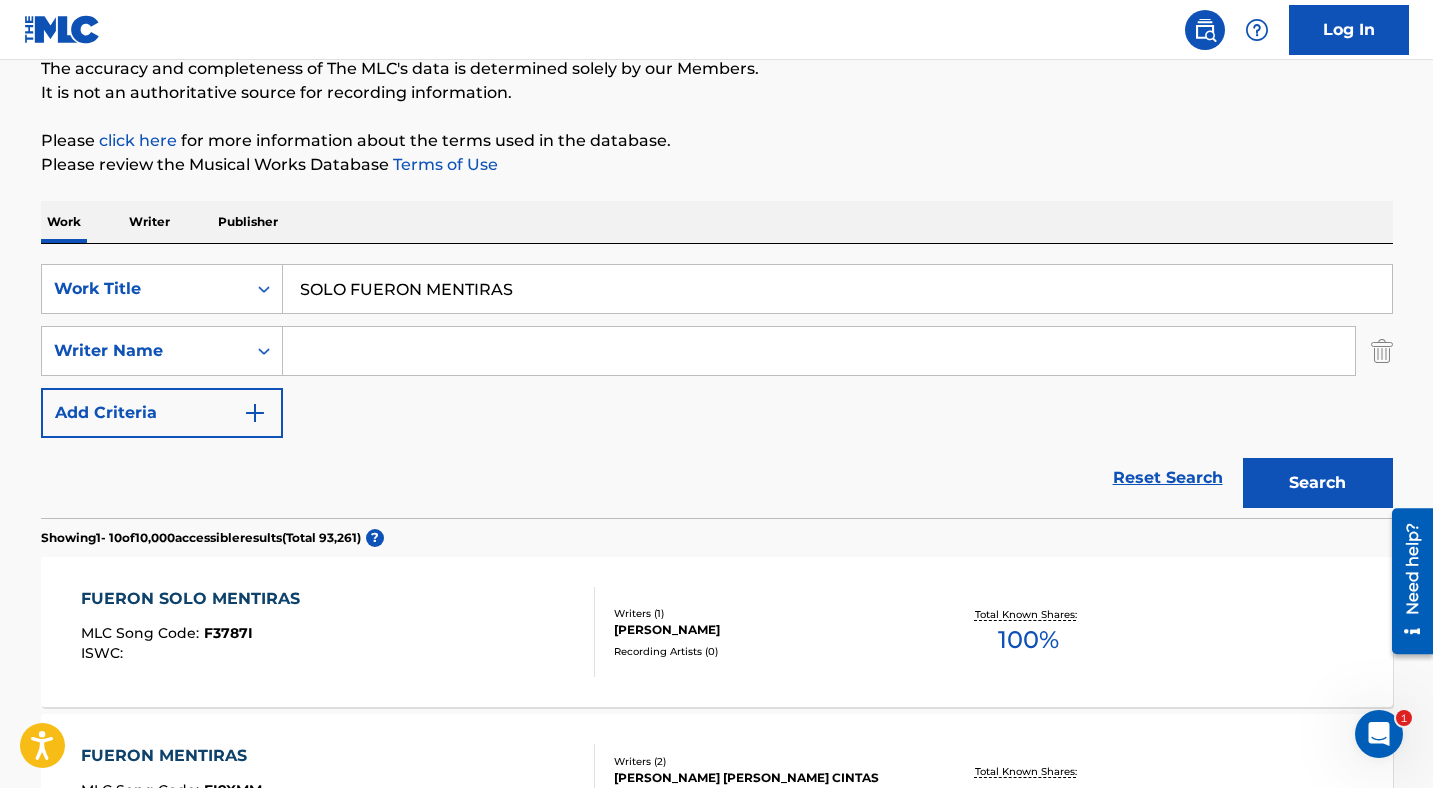 click at bounding box center [819, 351] 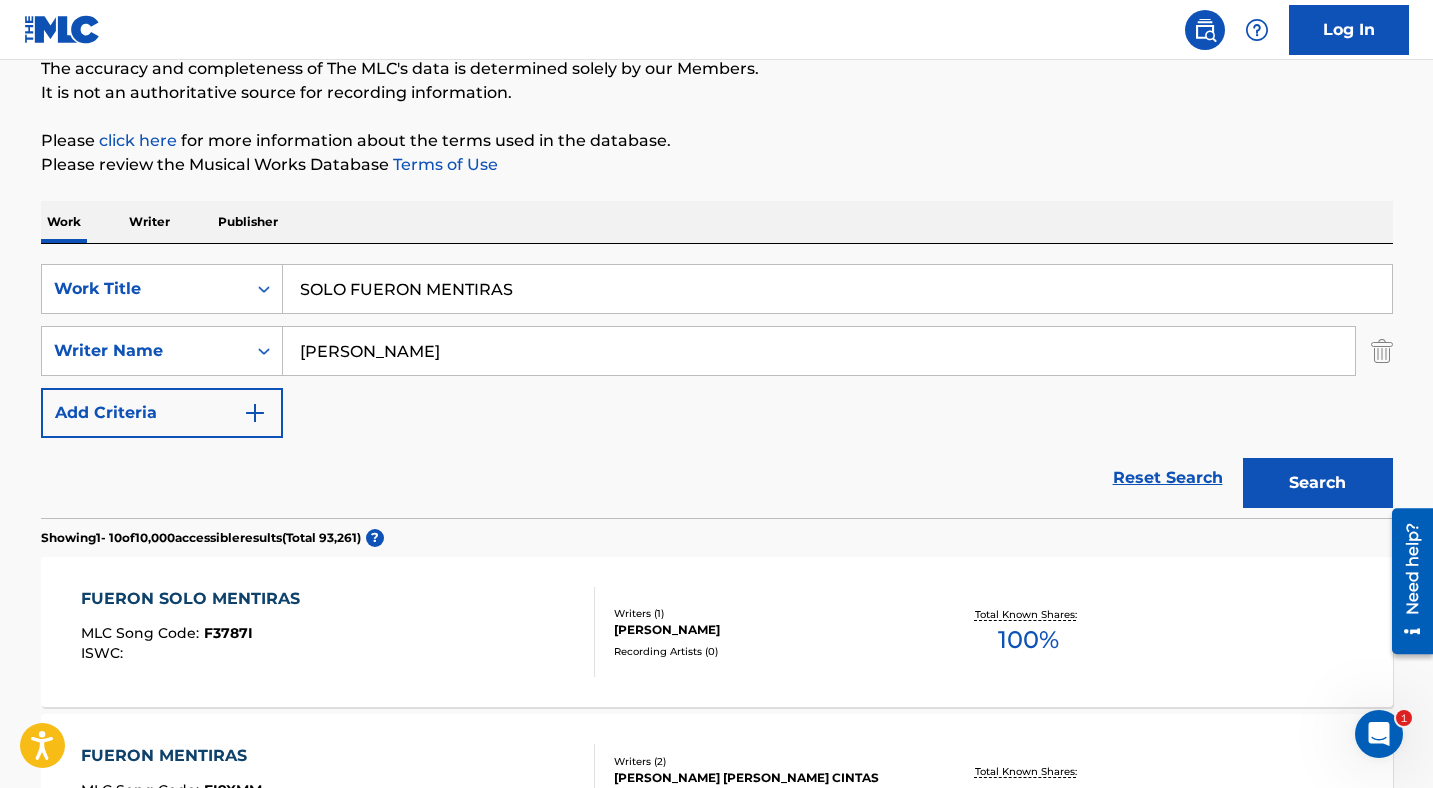 type on "[PERSON_NAME]" 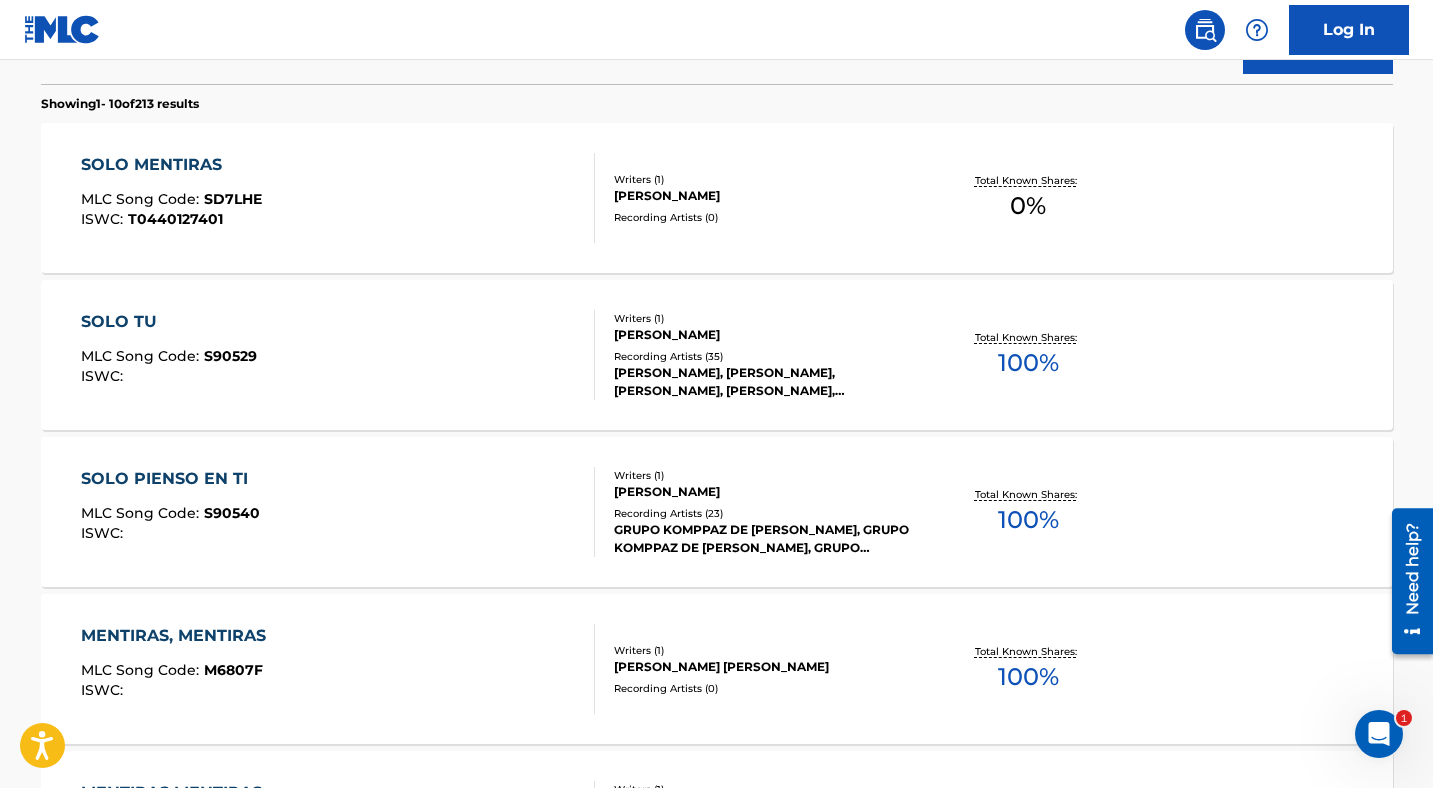 scroll, scrollTop: 225, scrollLeft: 0, axis: vertical 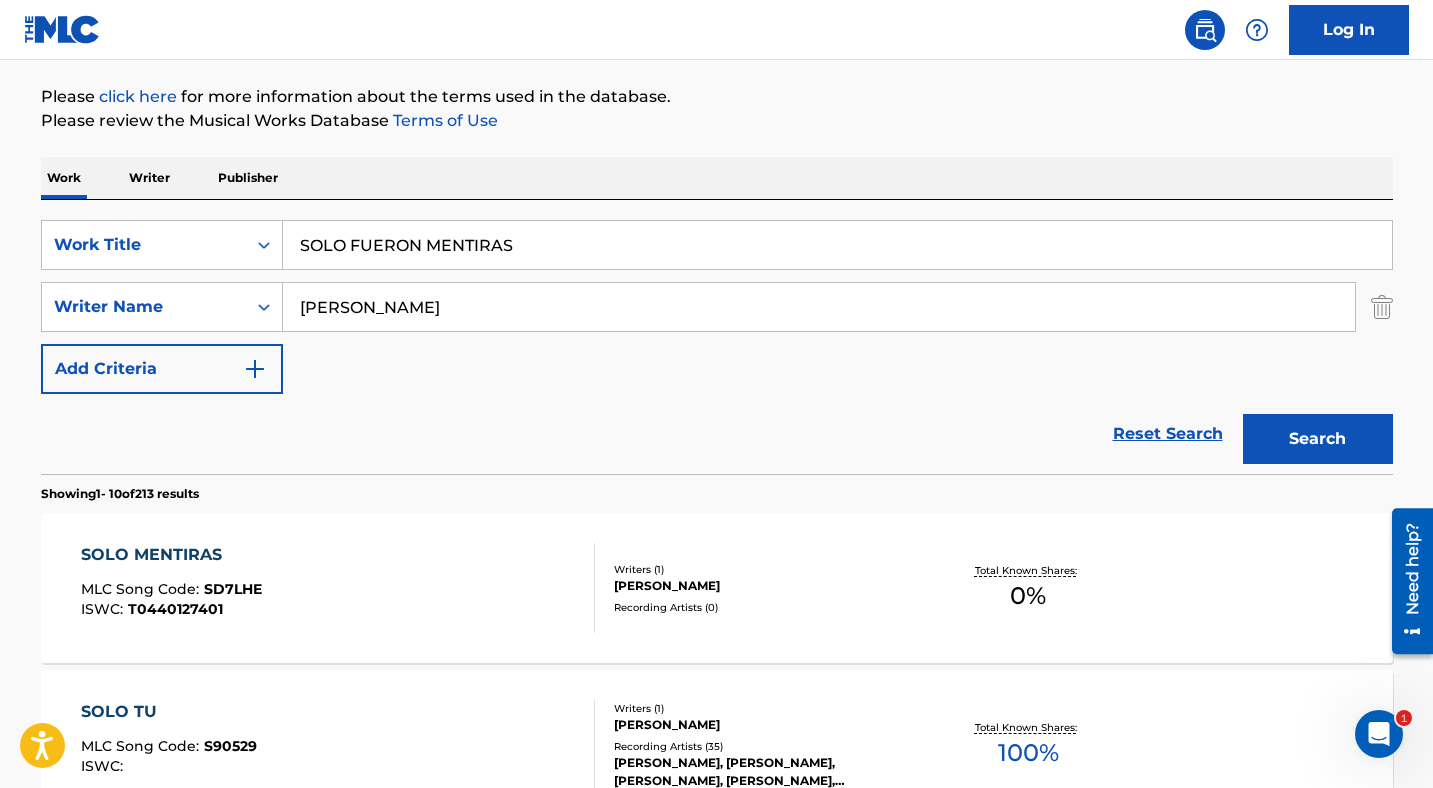 click on "SOLO FUERON MENTIRAS" at bounding box center [837, 245] 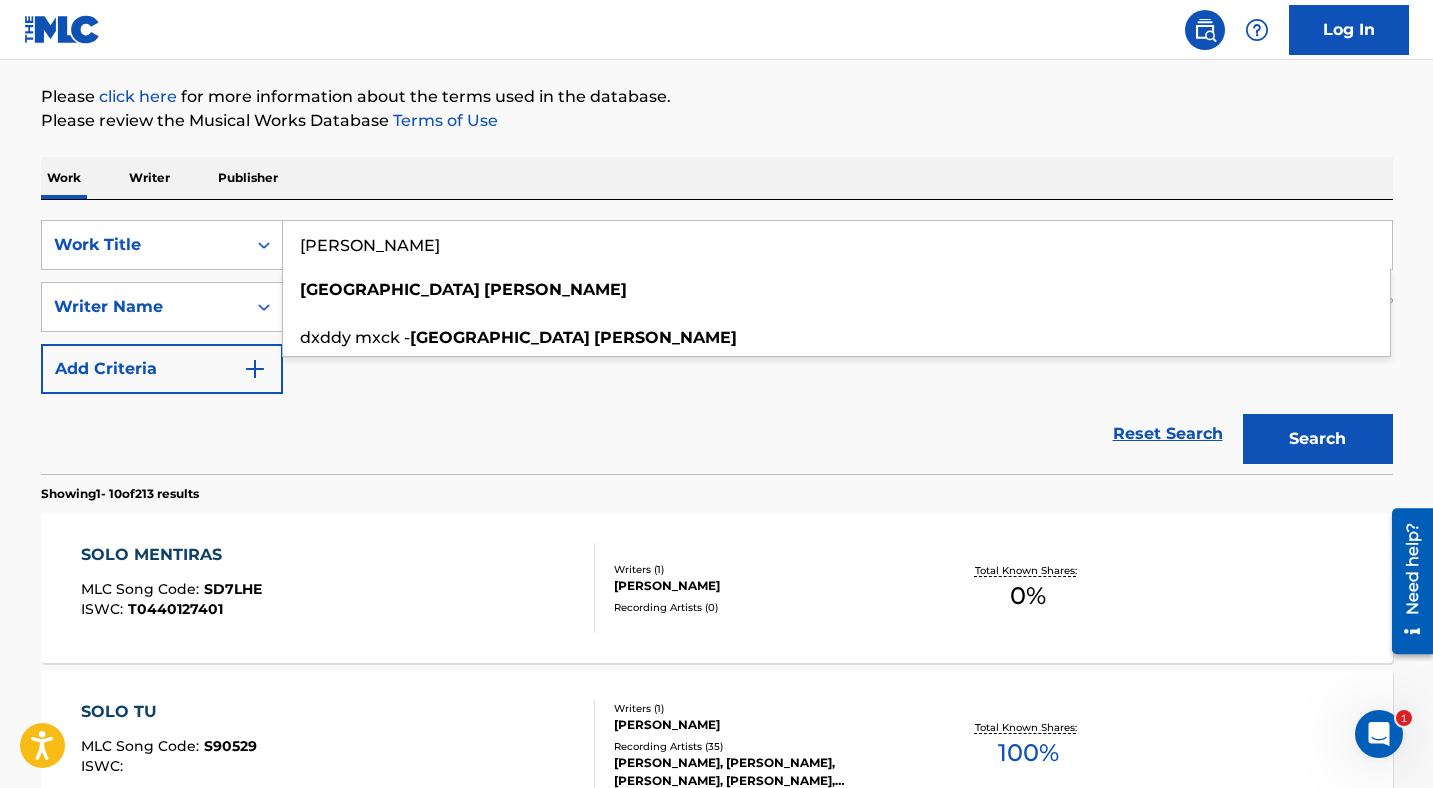 type on "[PERSON_NAME]" 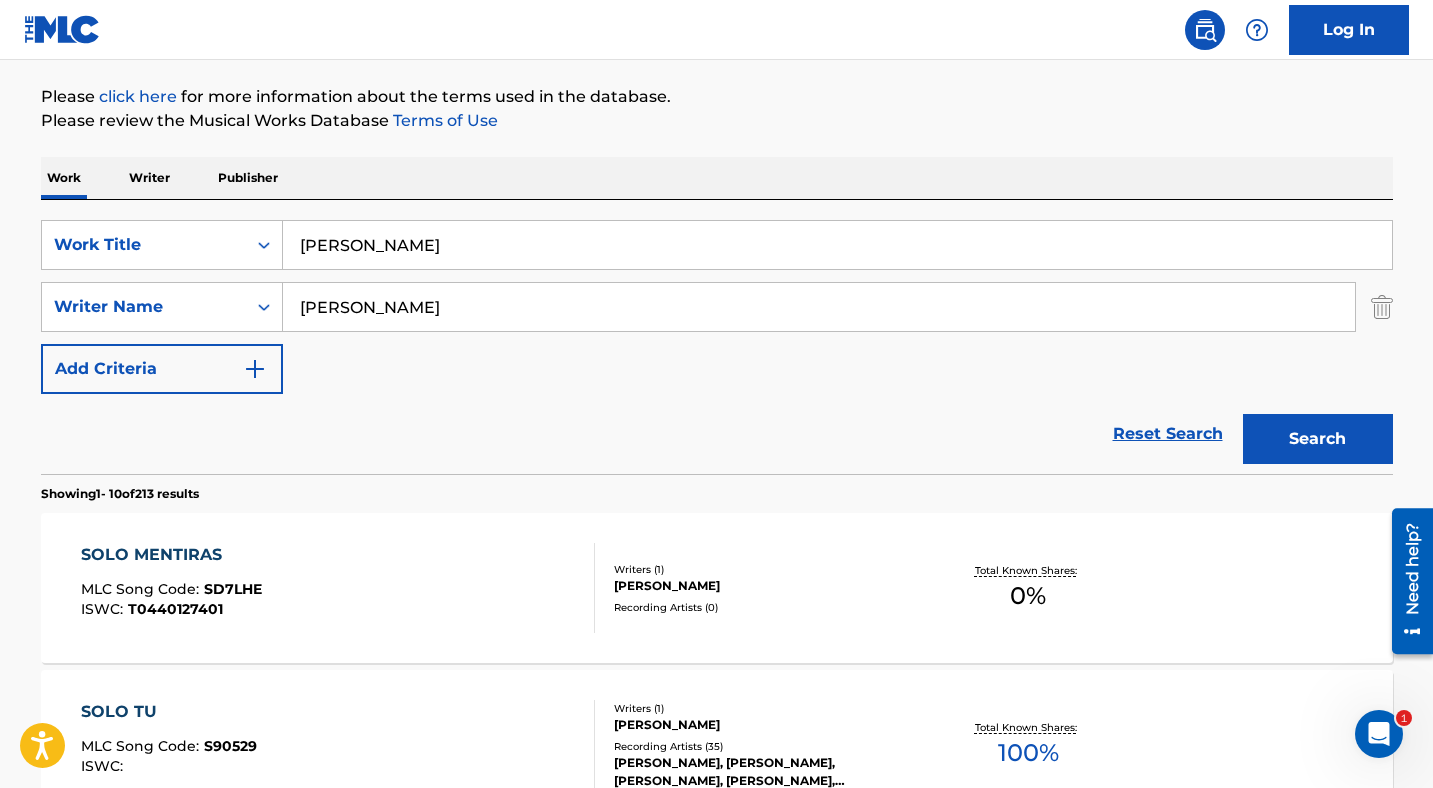 click at bounding box center [1382, 307] 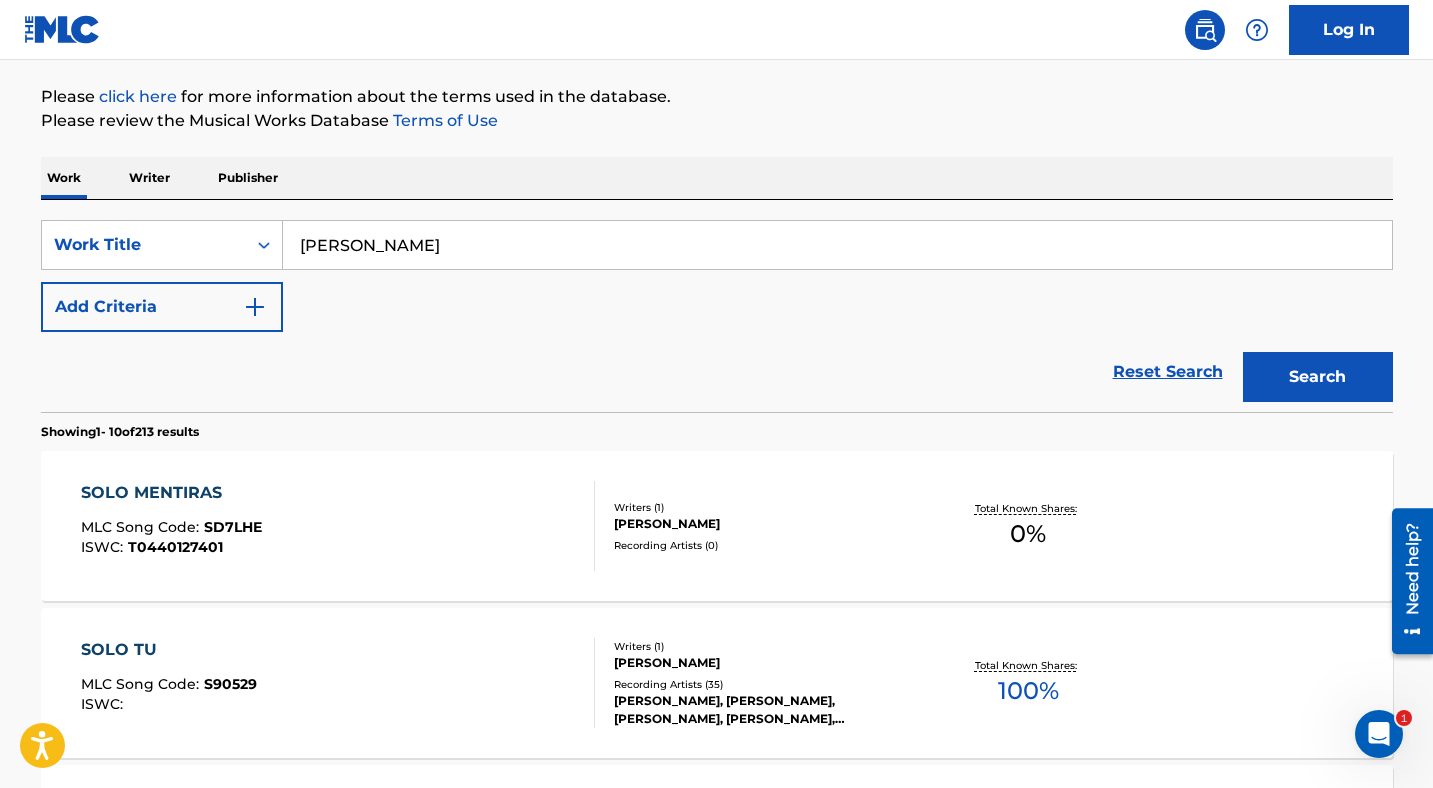 click on "Search" at bounding box center [1313, 372] 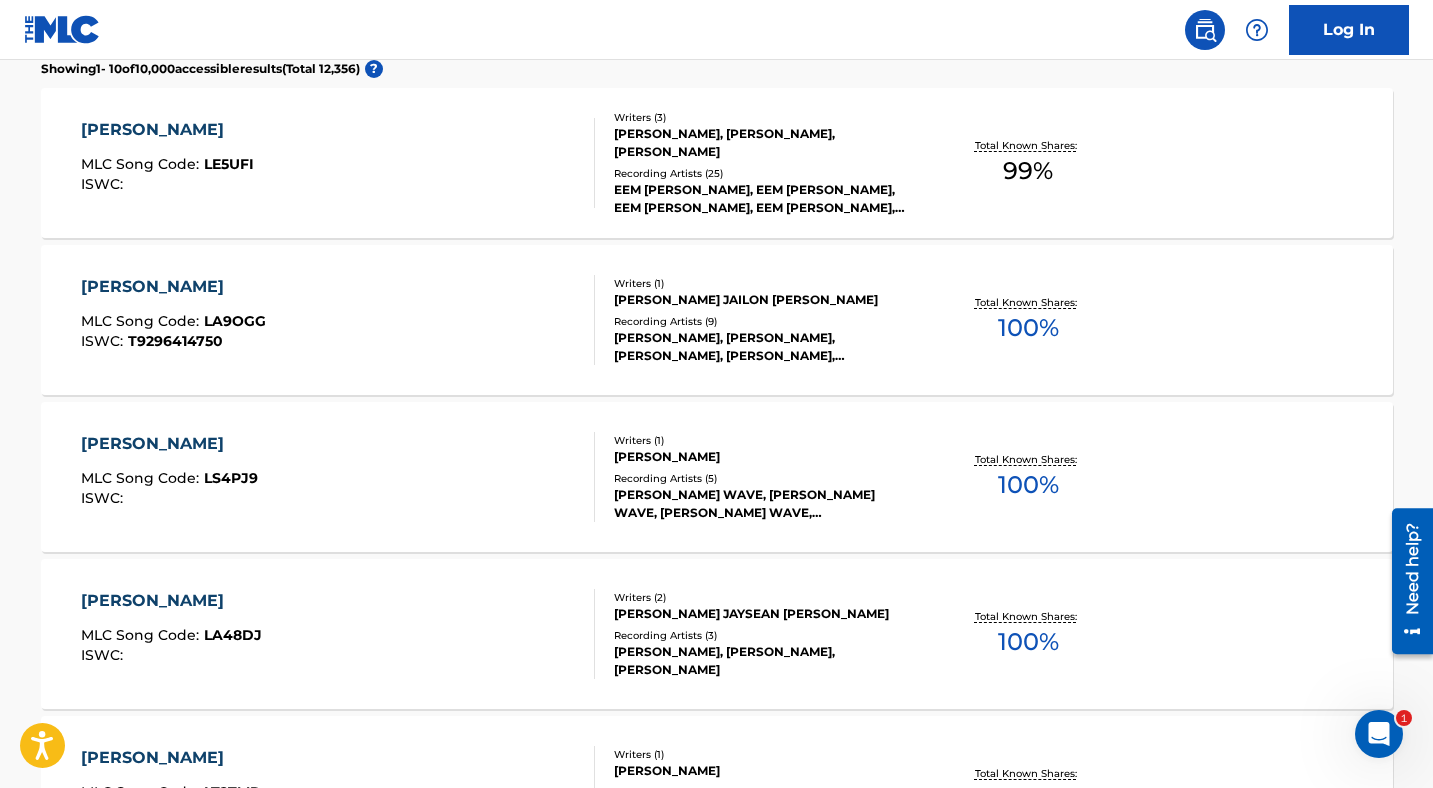 scroll, scrollTop: 0, scrollLeft: 0, axis: both 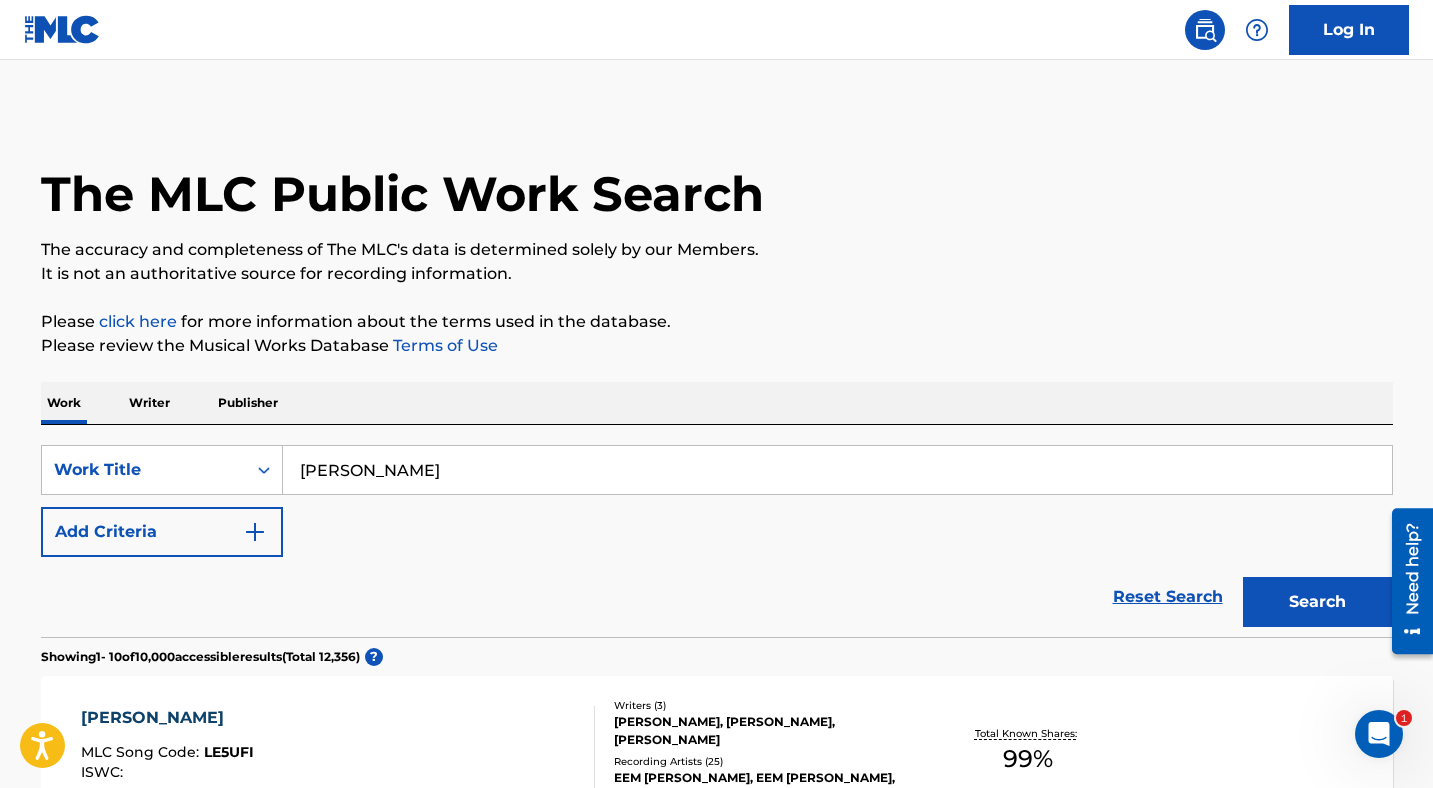 click on "Add Criteria" at bounding box center [162, 532] 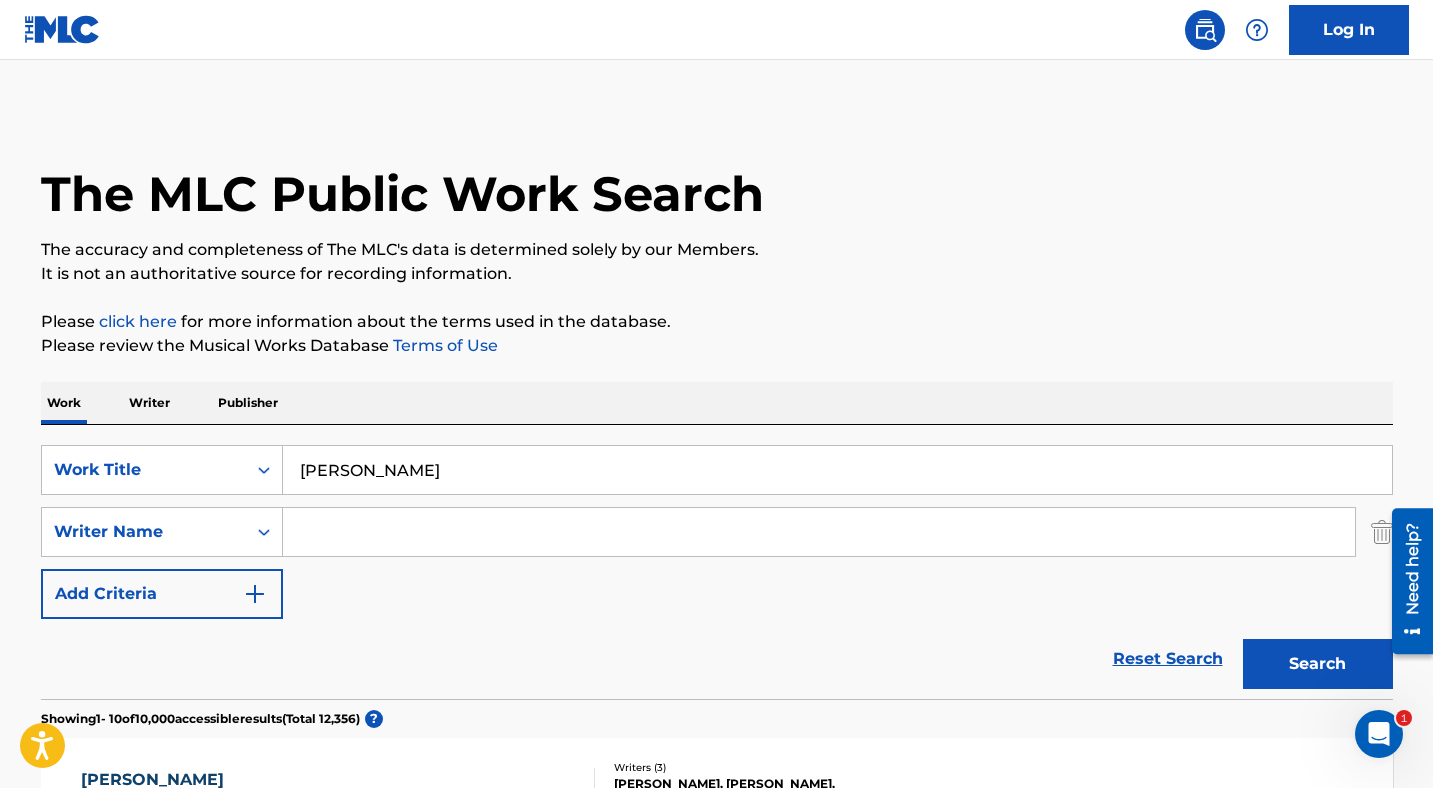 click at bounding box center (819, 532) 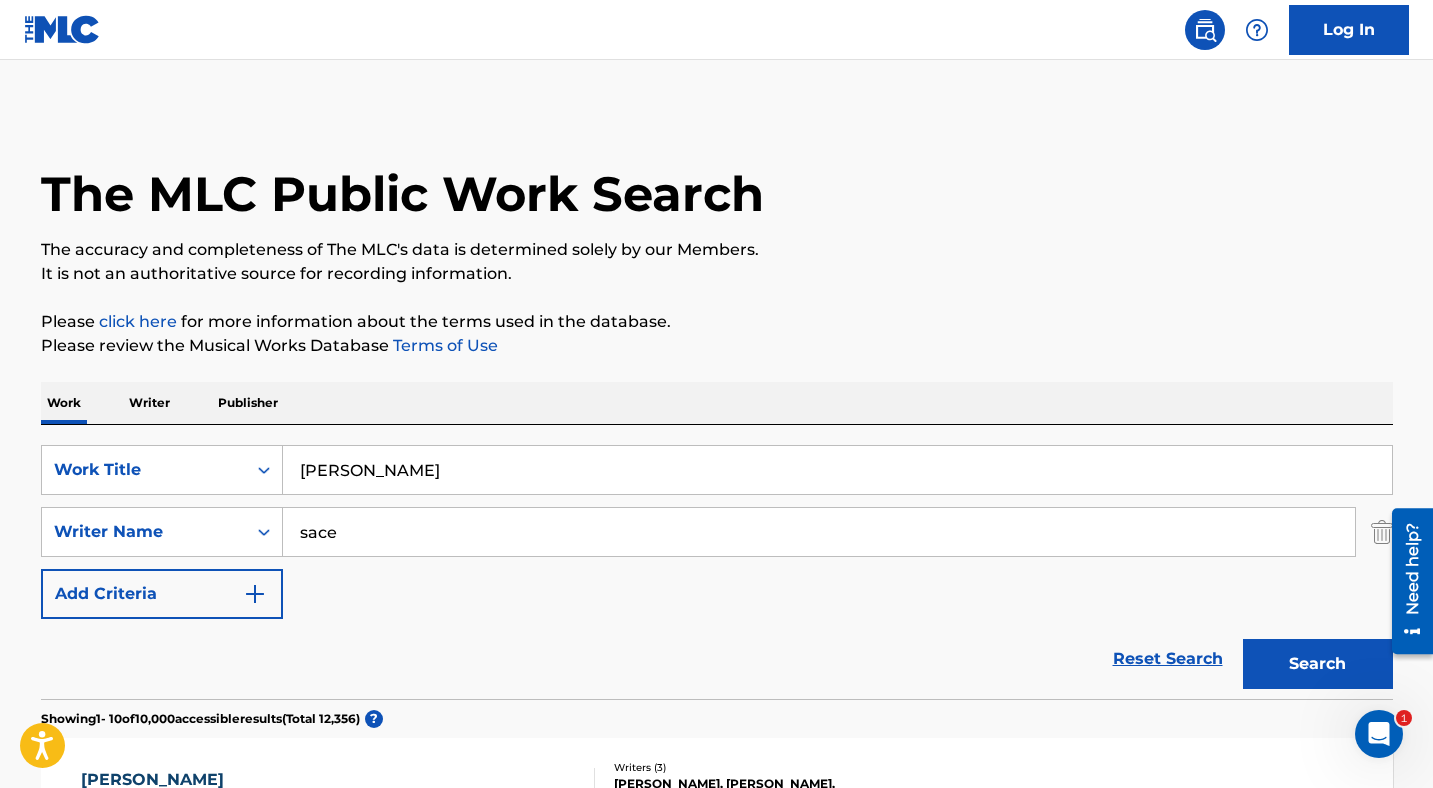 type on "sace" 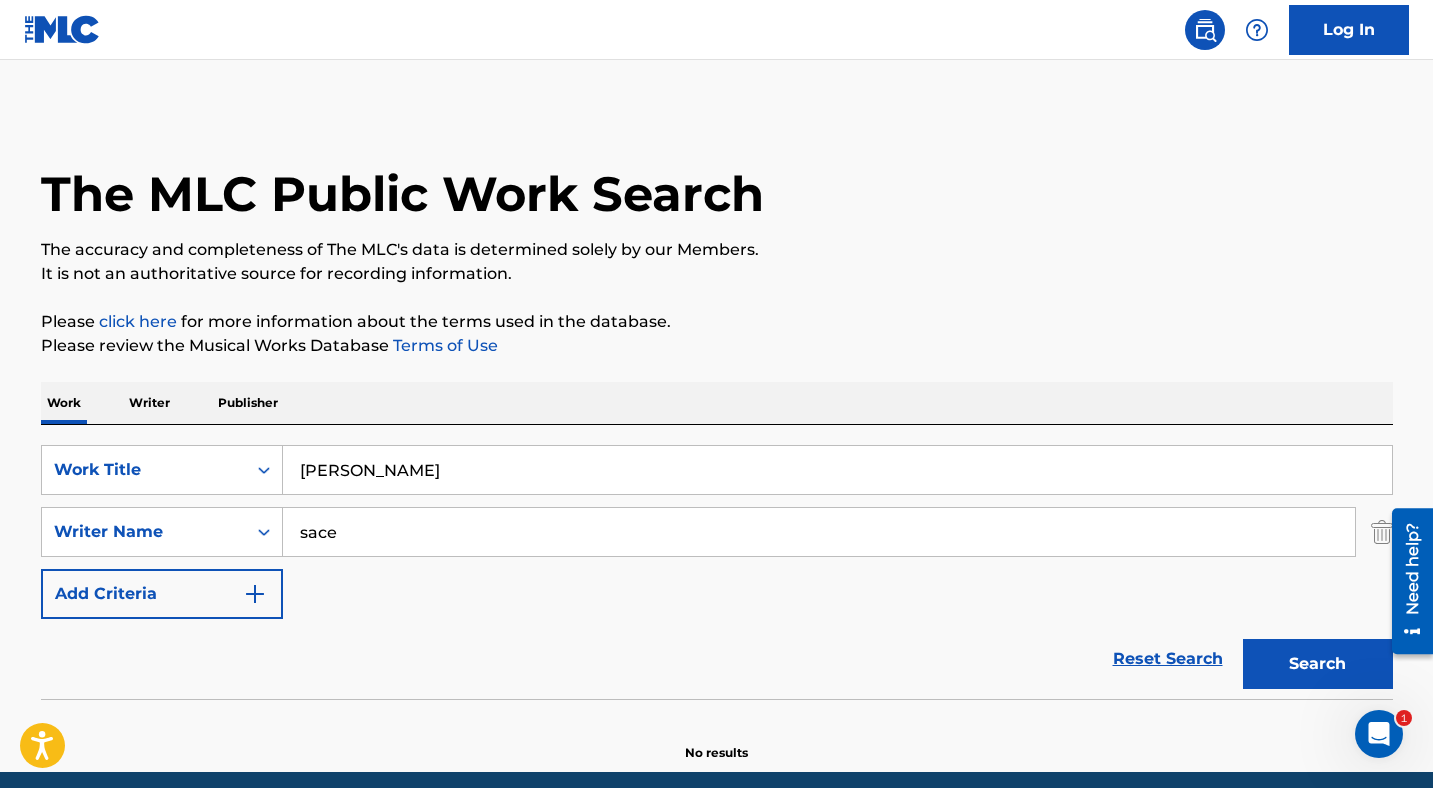 scroll, scrollTop: 80, scrollLeft: 0, axis: vertical 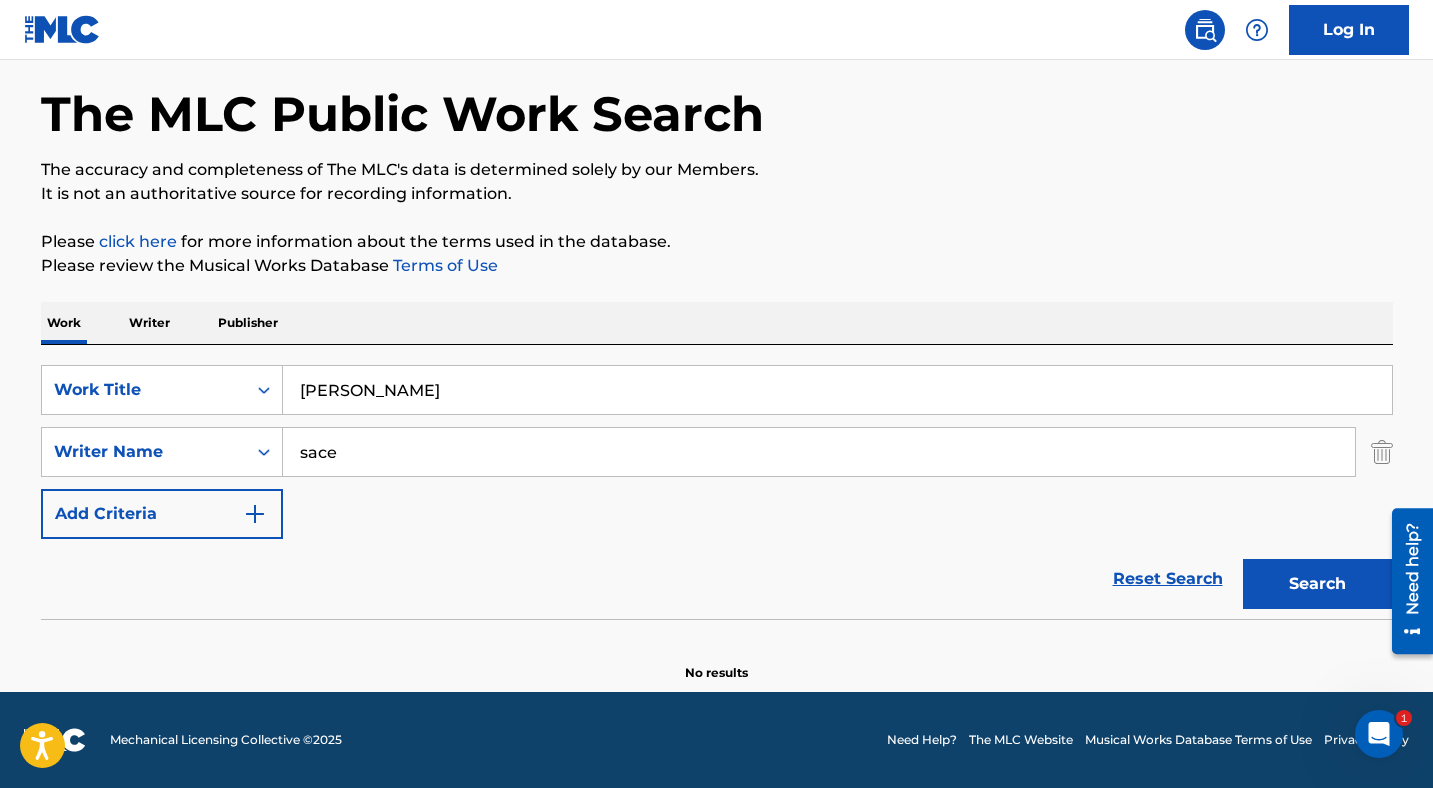 click at bounding box center [1382, 452] 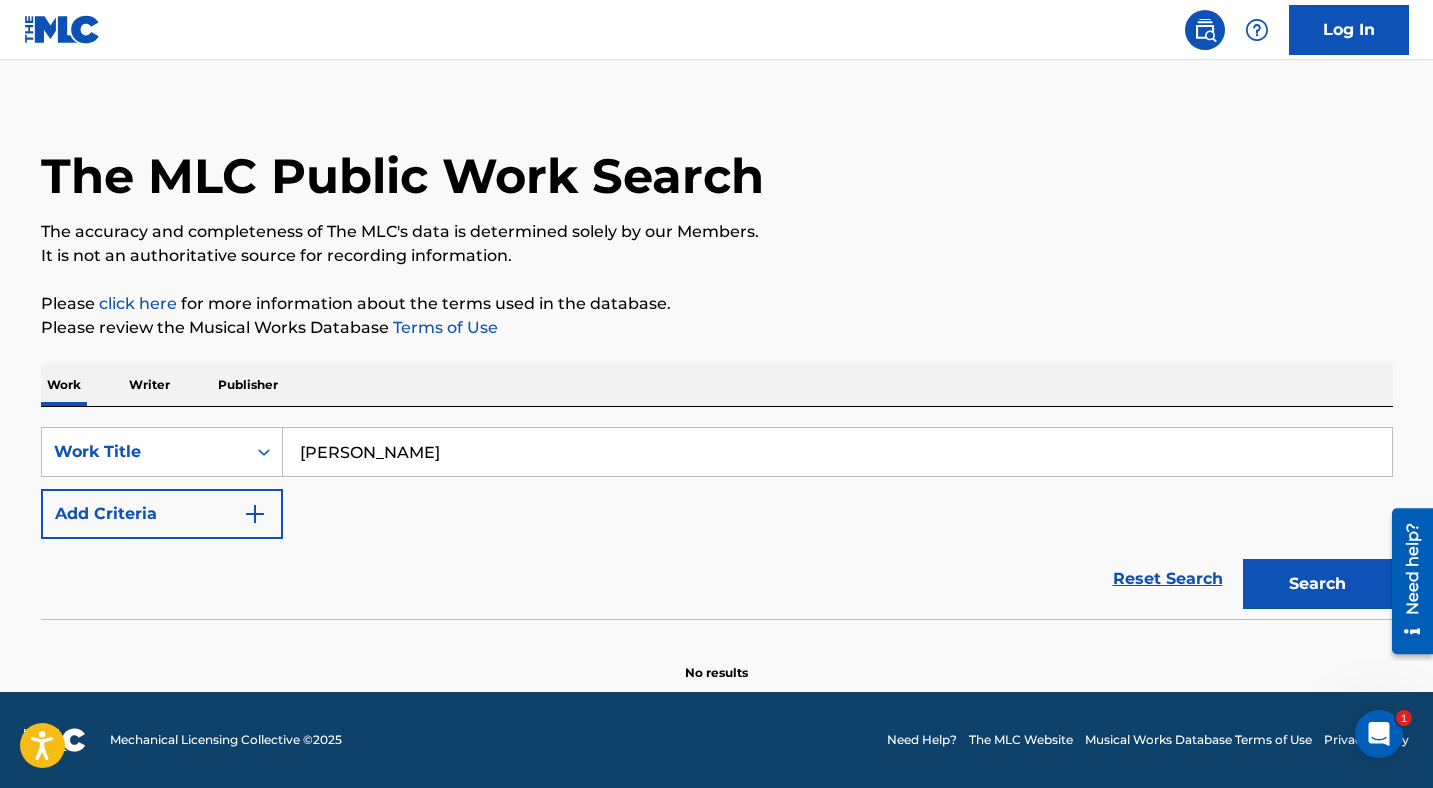 click on "Search" at bounding box center (1318, 584) 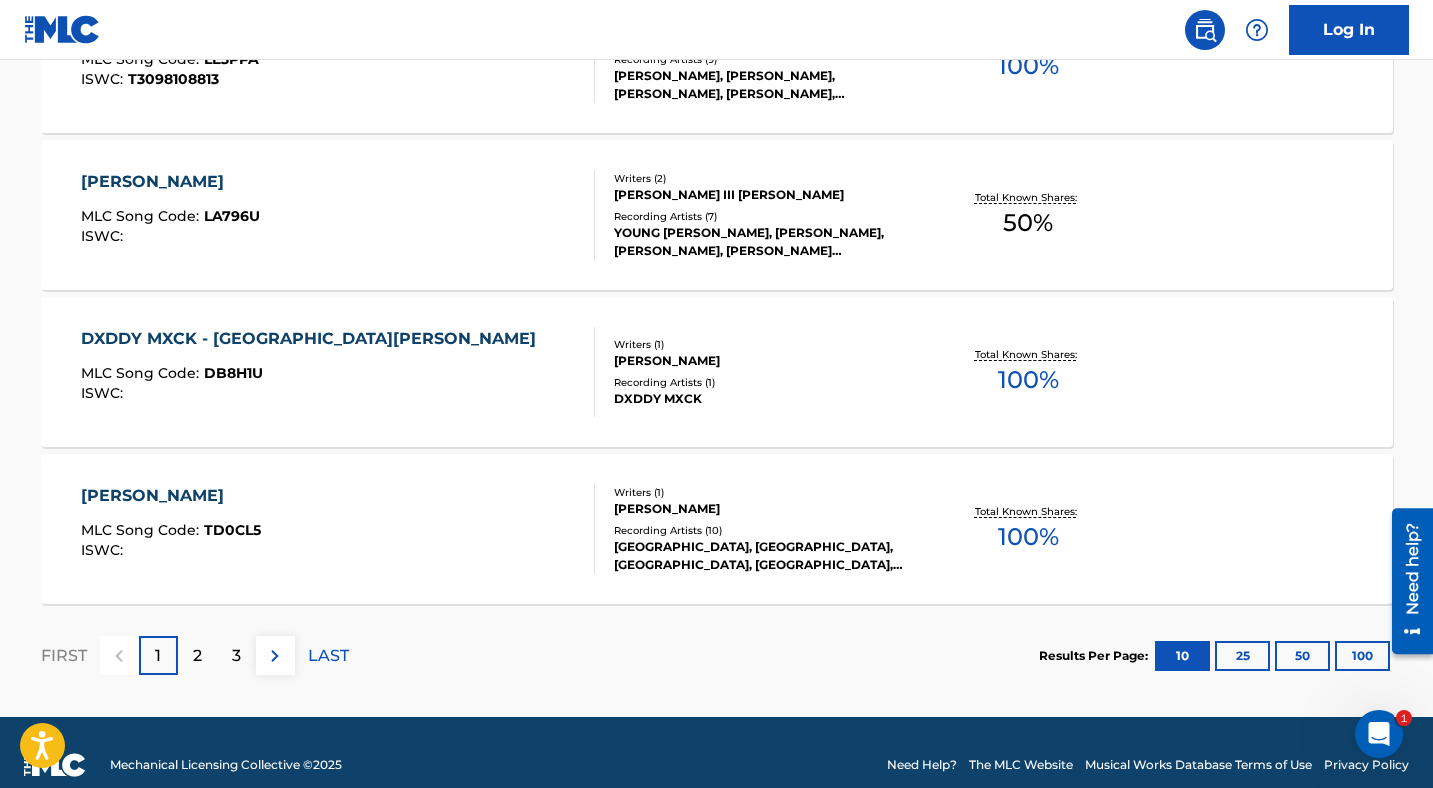 scroll, scrollTop: 1660, scrollLeft: 0, axis: vertical 